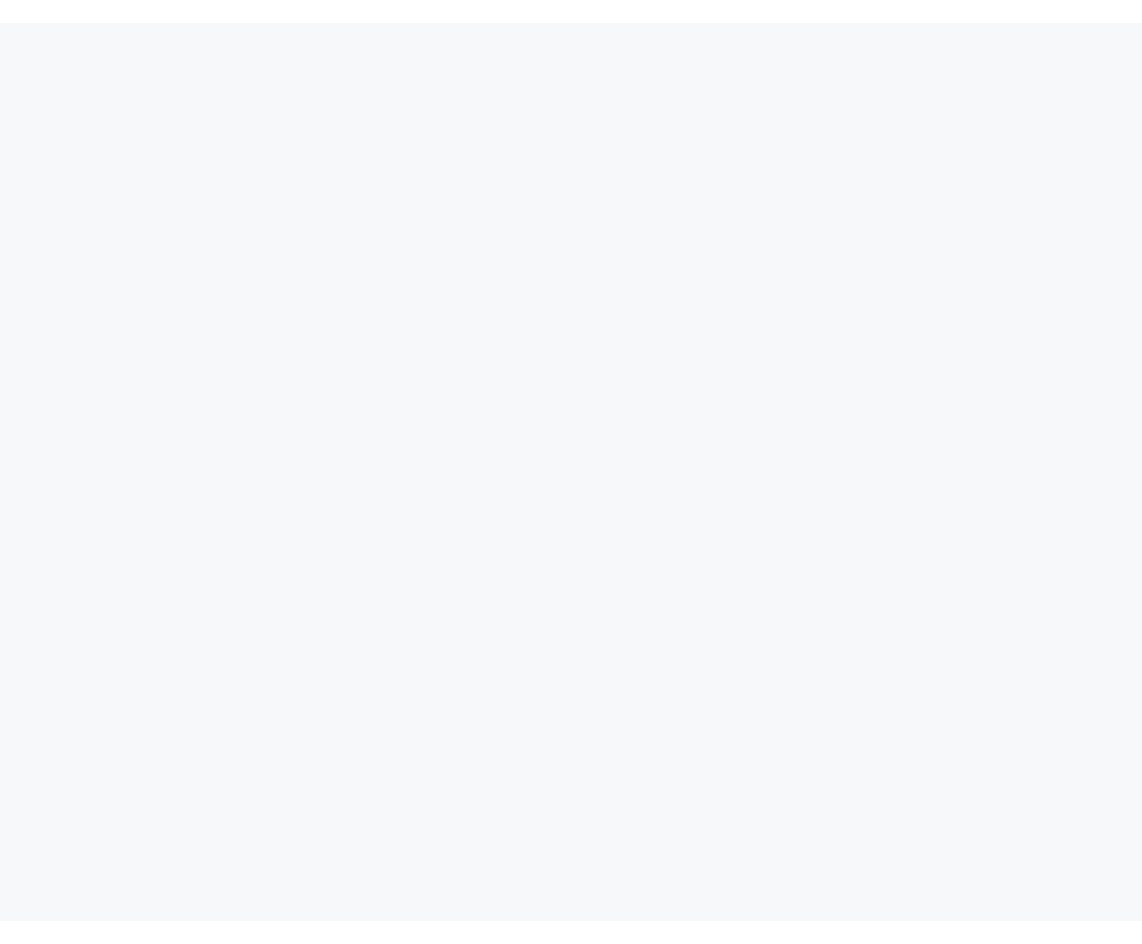 scroll, scrollTop: 0, scrollLeft: 0, axis: both 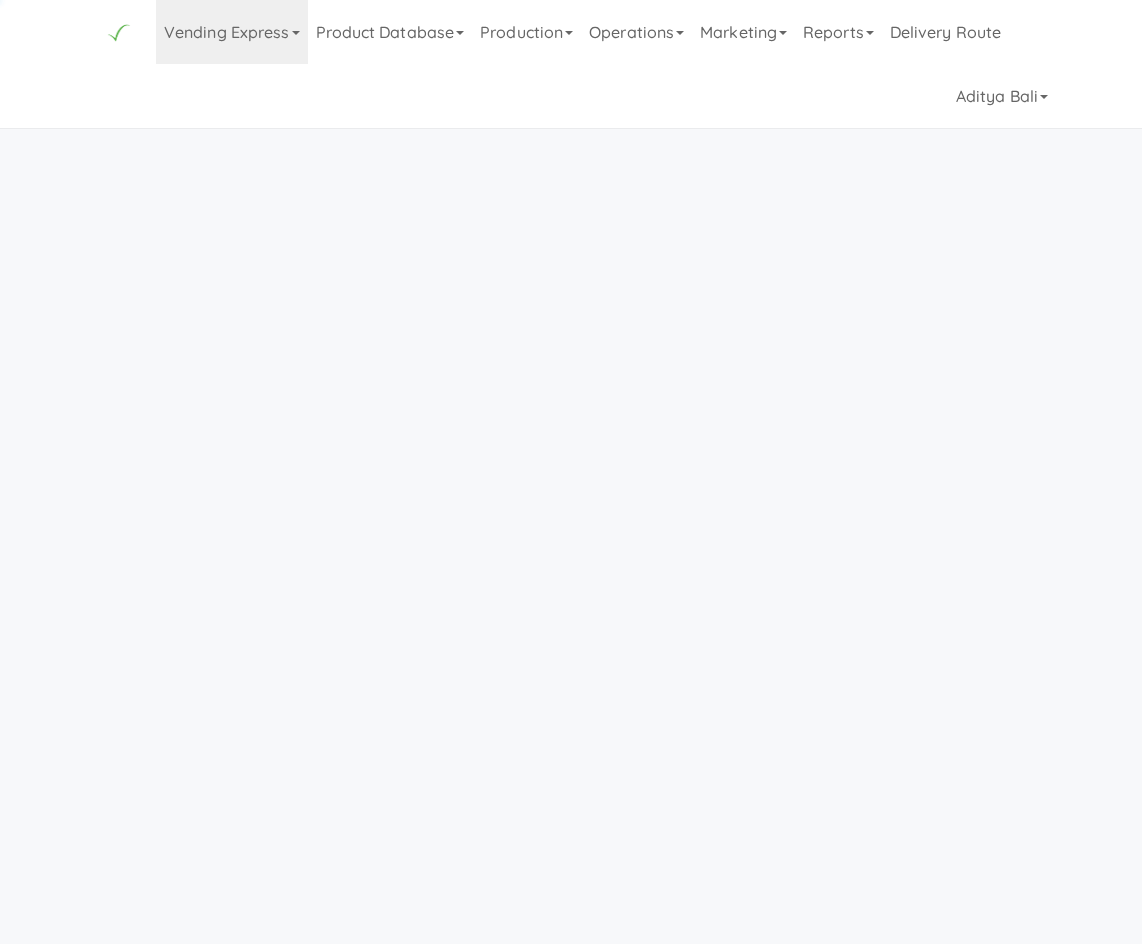 click on "Marketing" at bounding box center [743, 32] 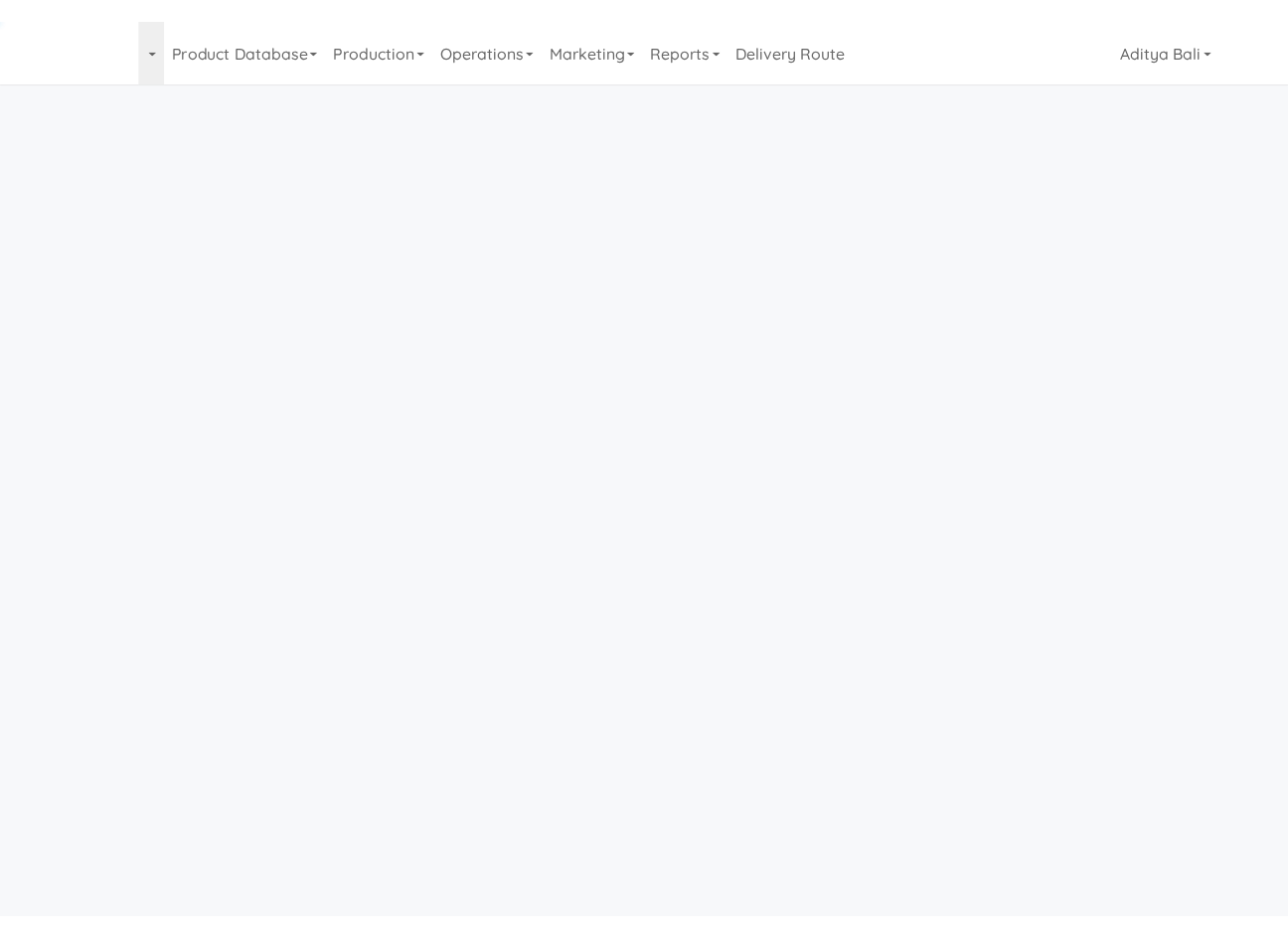 scroll, scrollTop: 0, scrollLeft: 0, axis: both 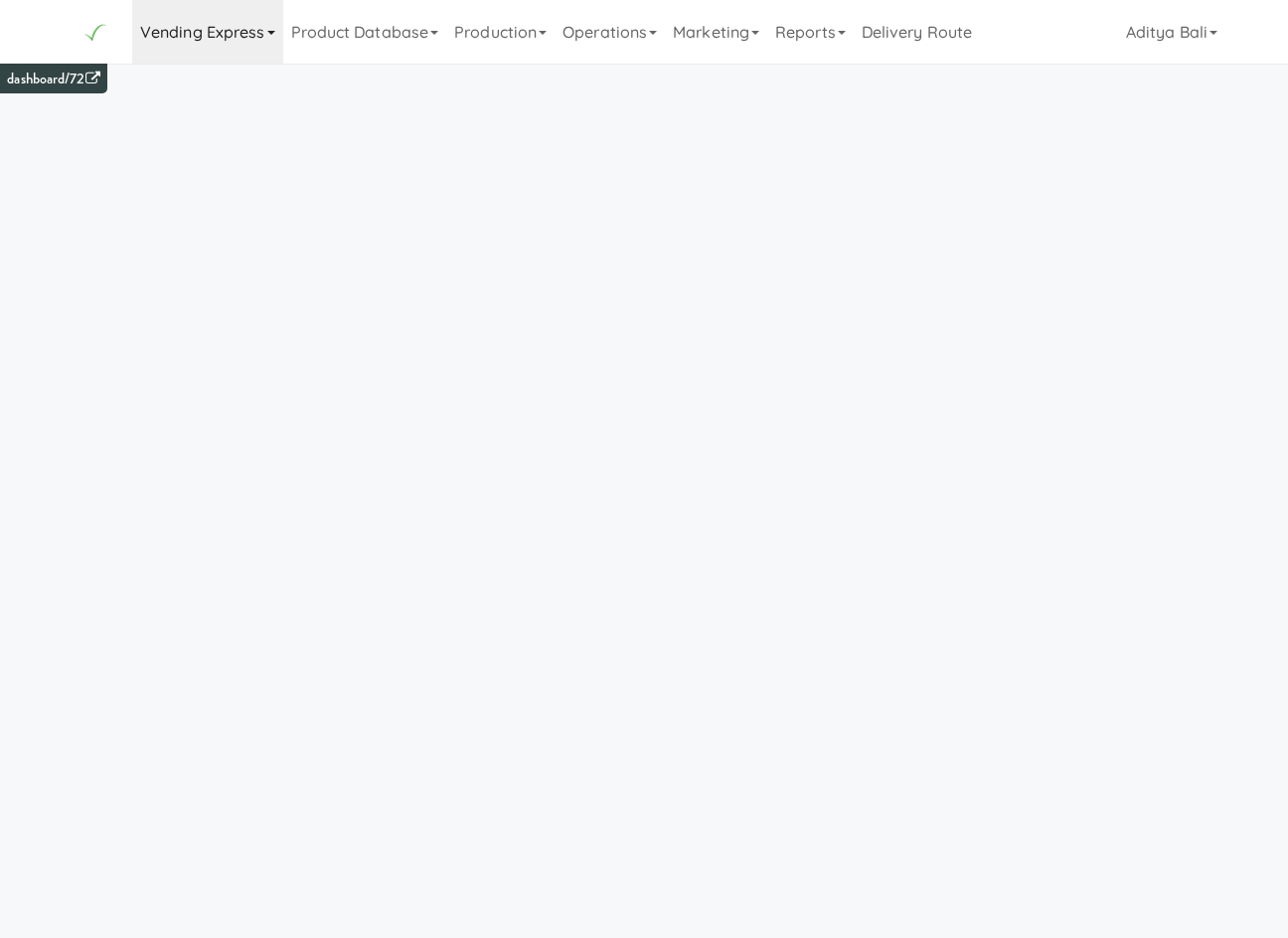 click on "Vending Express" at bounding box center (208, 32) 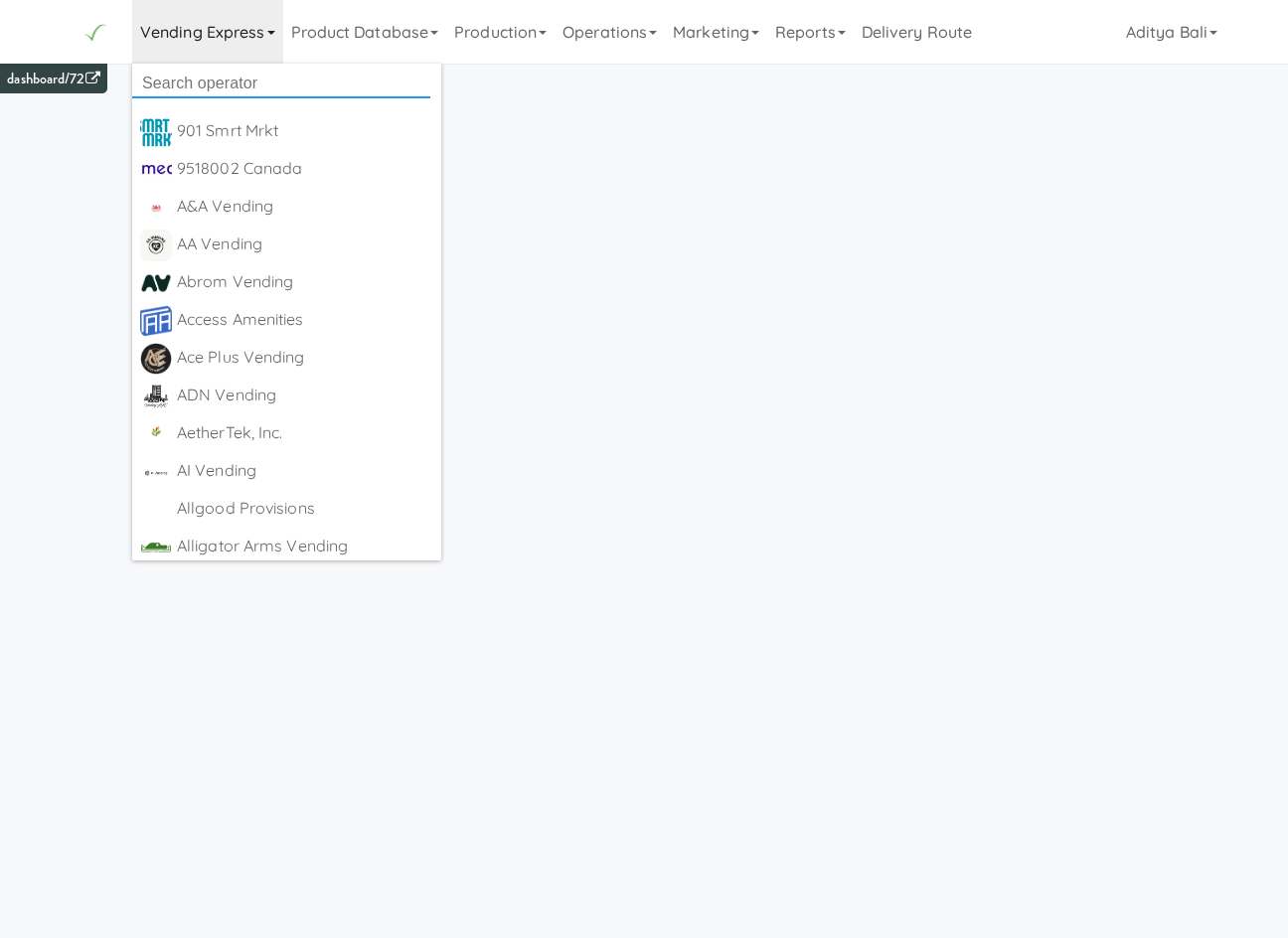 click at bounding box center (281, 83) 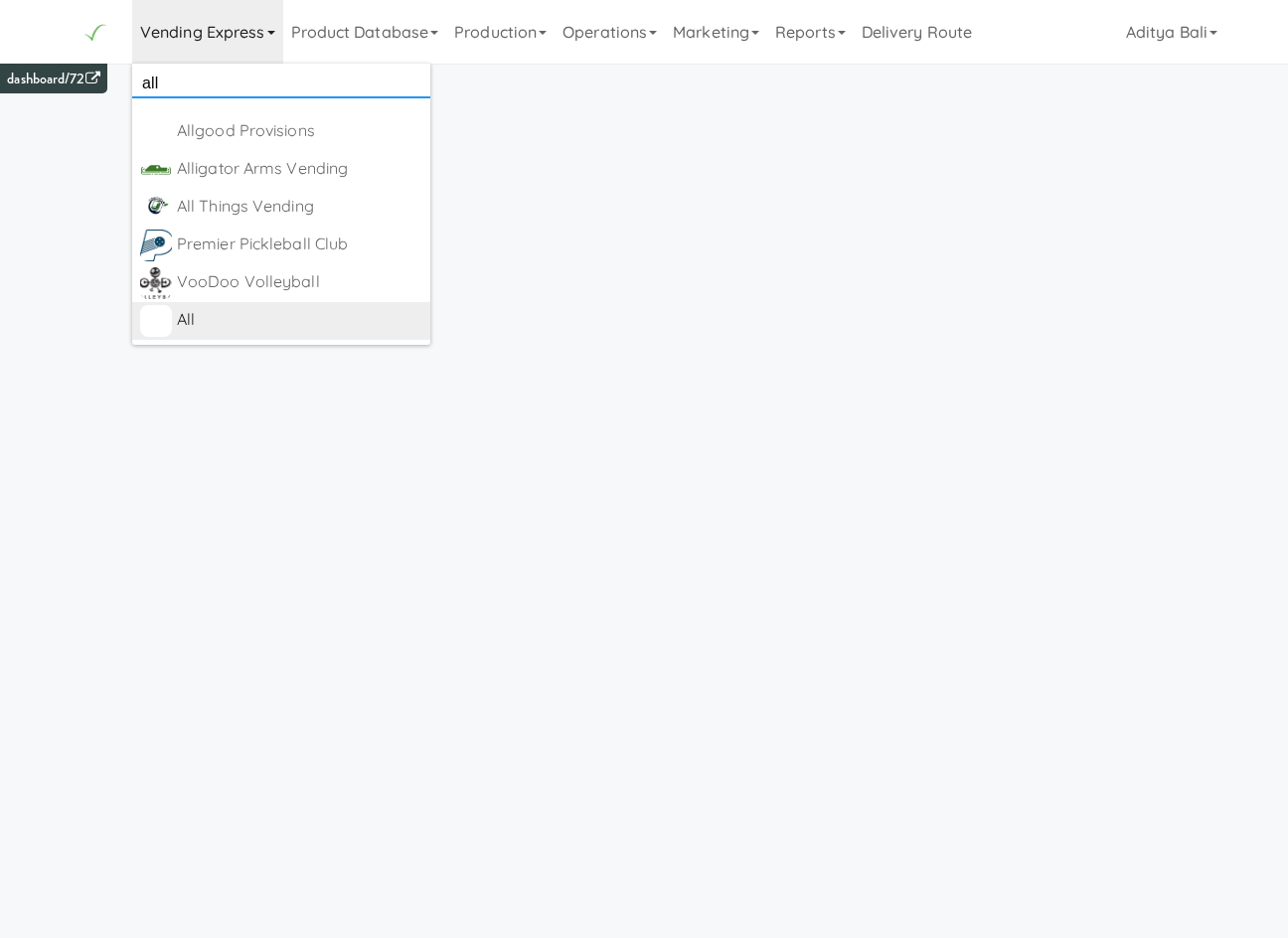type on "all" 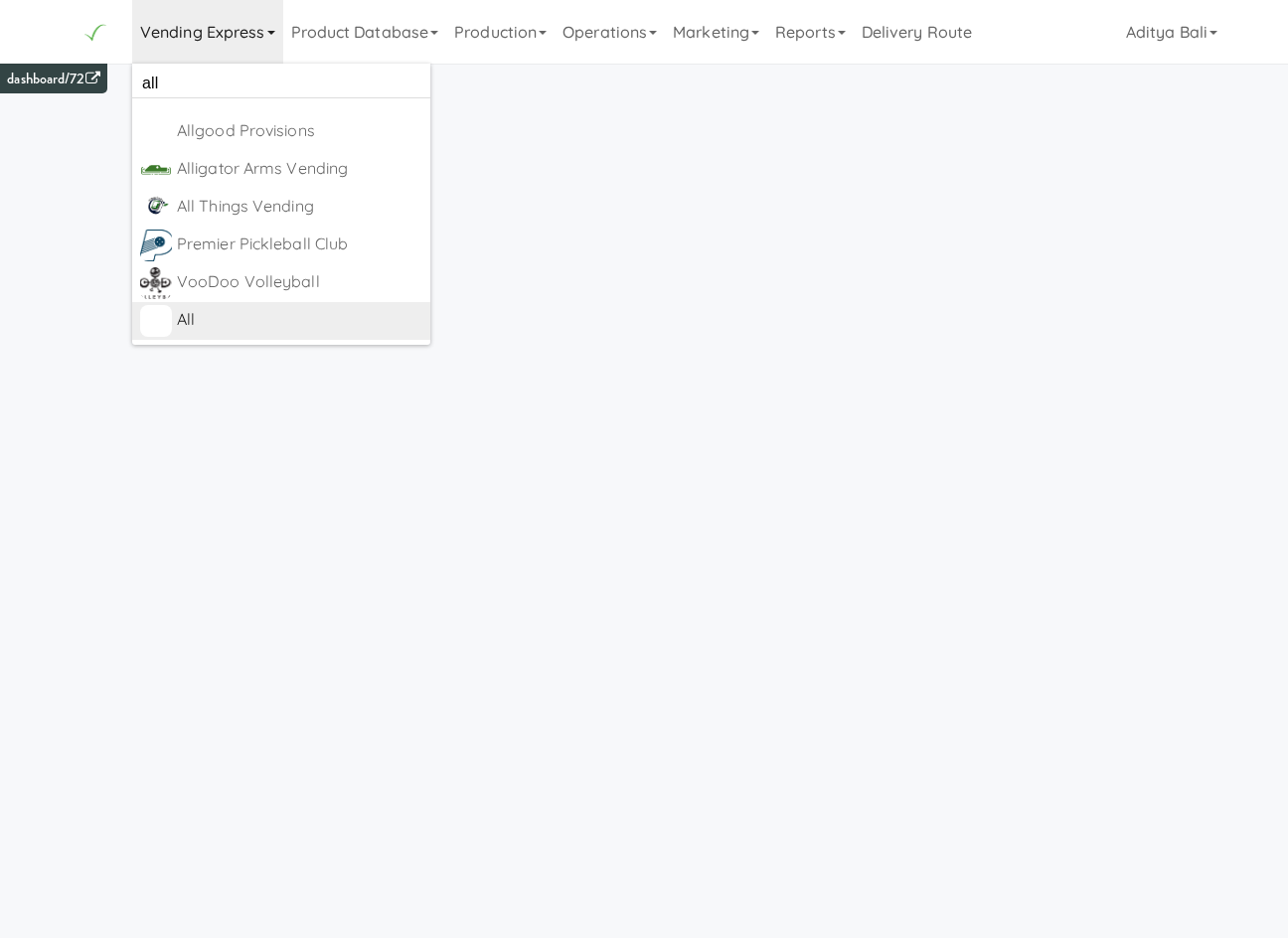 click on "All" at bounding box center (299, 320) 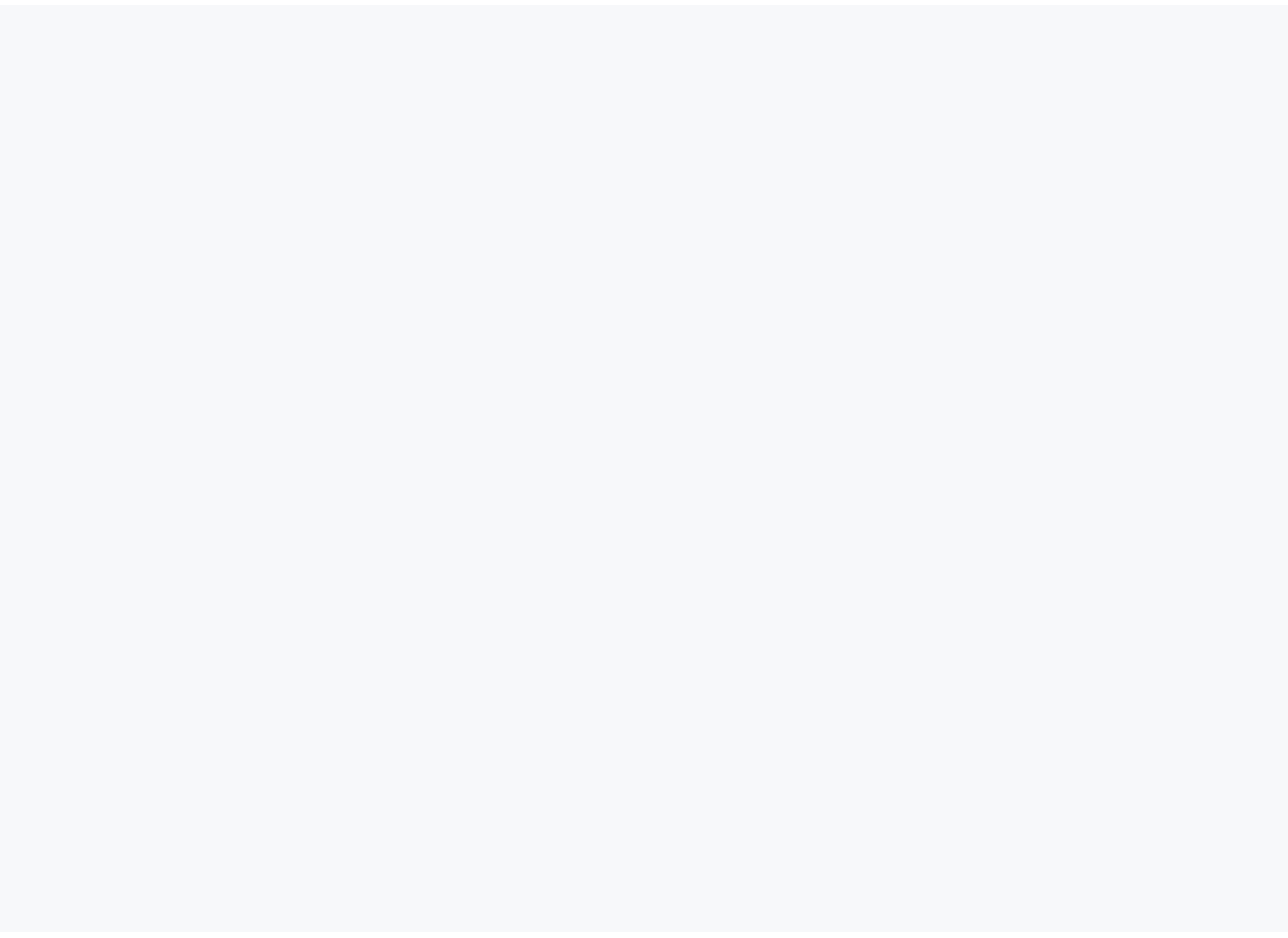 scroll, scrollTop: 0, scrollLeft: 0, axis: both 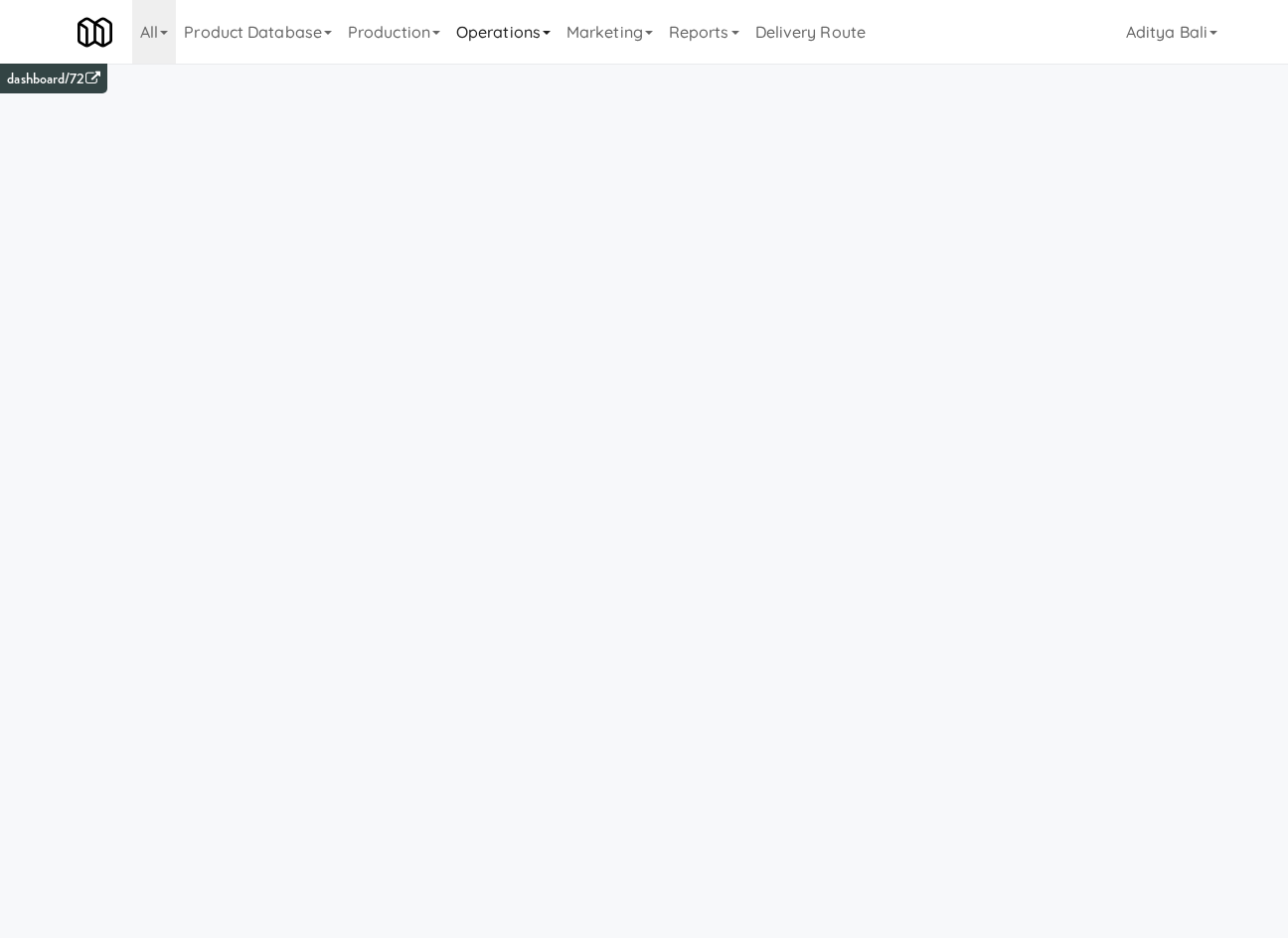 drag, startPoint x: 484, startPoint y: 28, endPoint x: 495, endPoint y: 67, distance: 40.5216 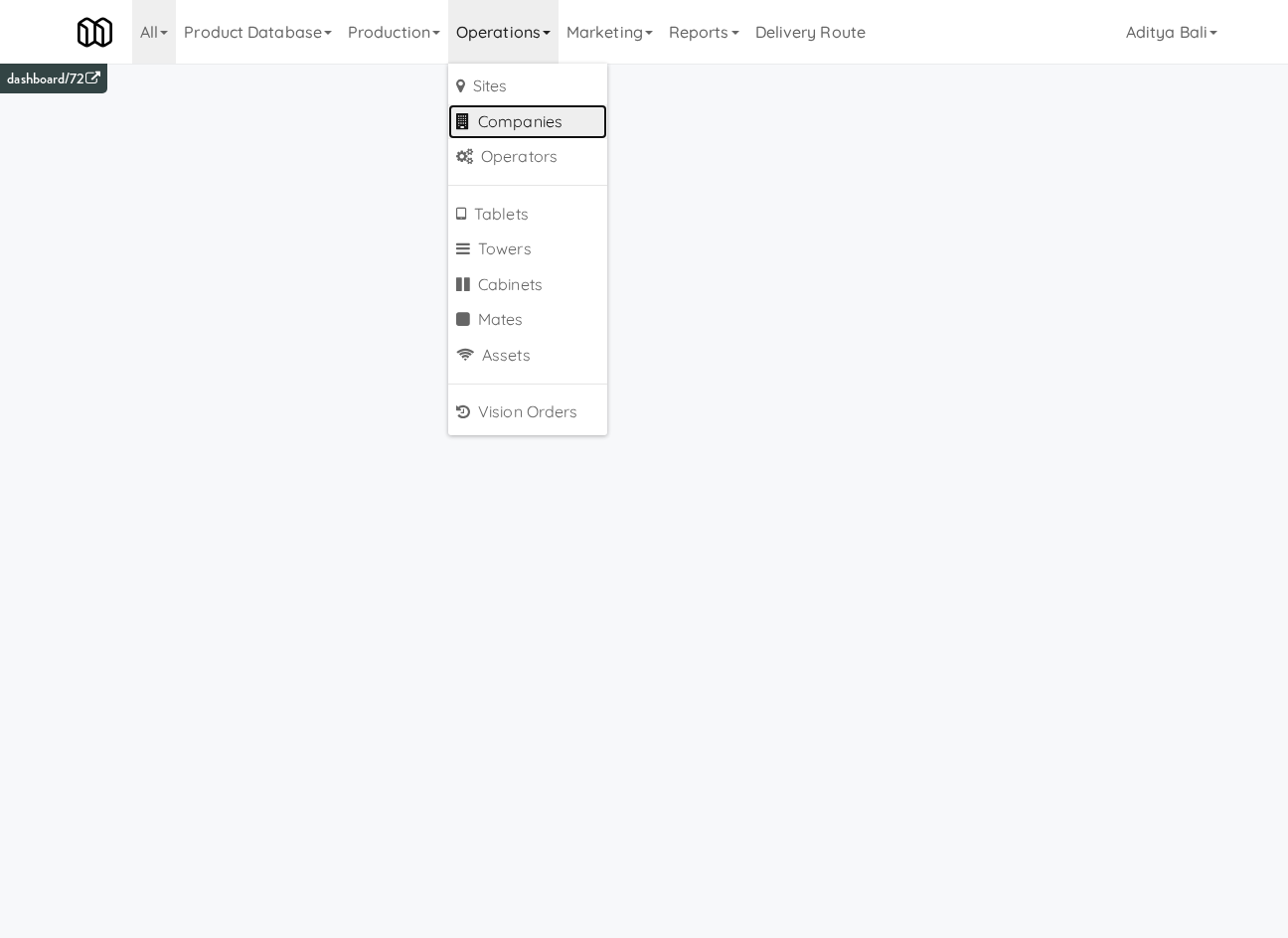 click on "Companies" at bounding box center [528, 122] 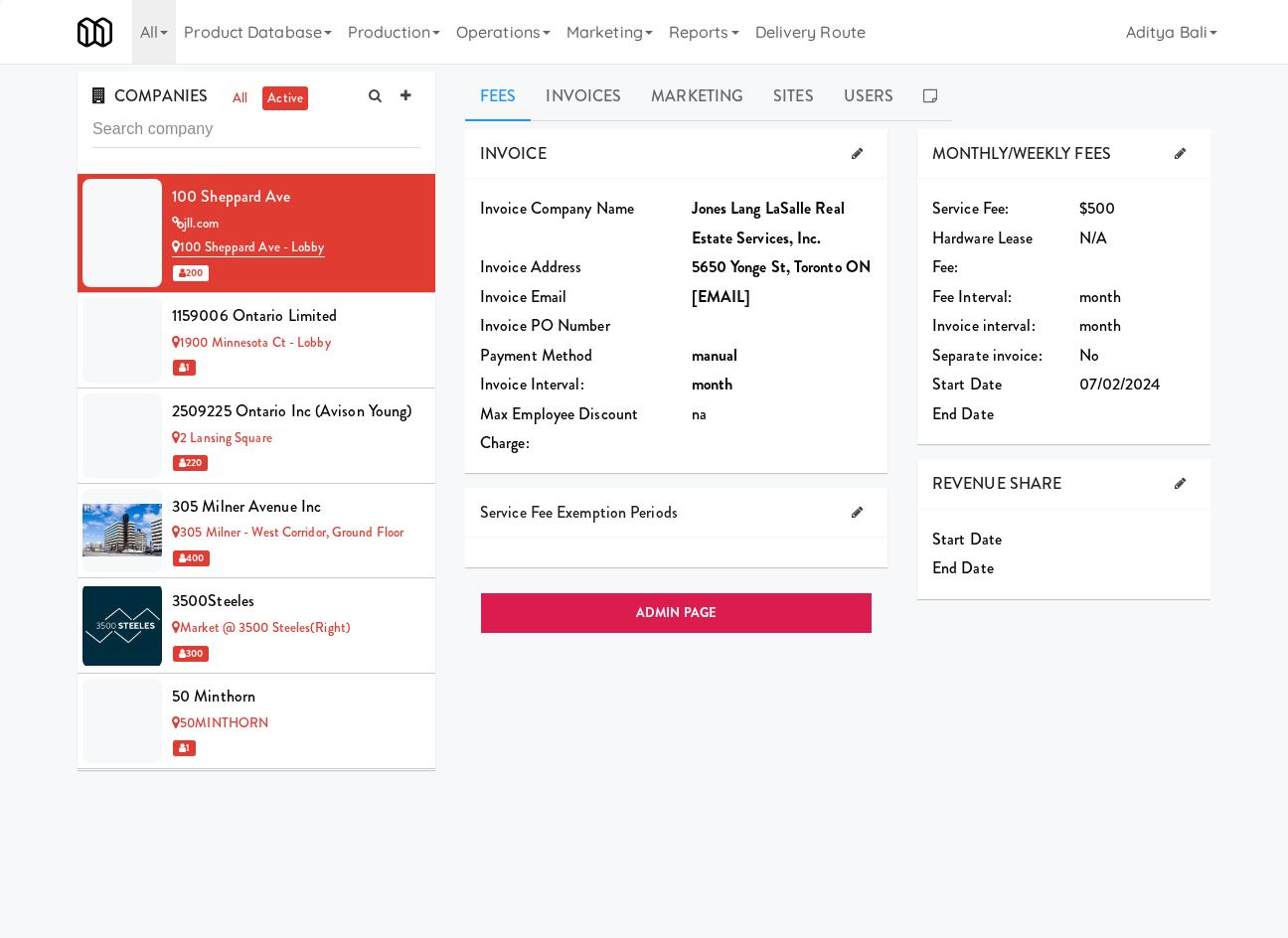 click at bounding box center [256, 129] 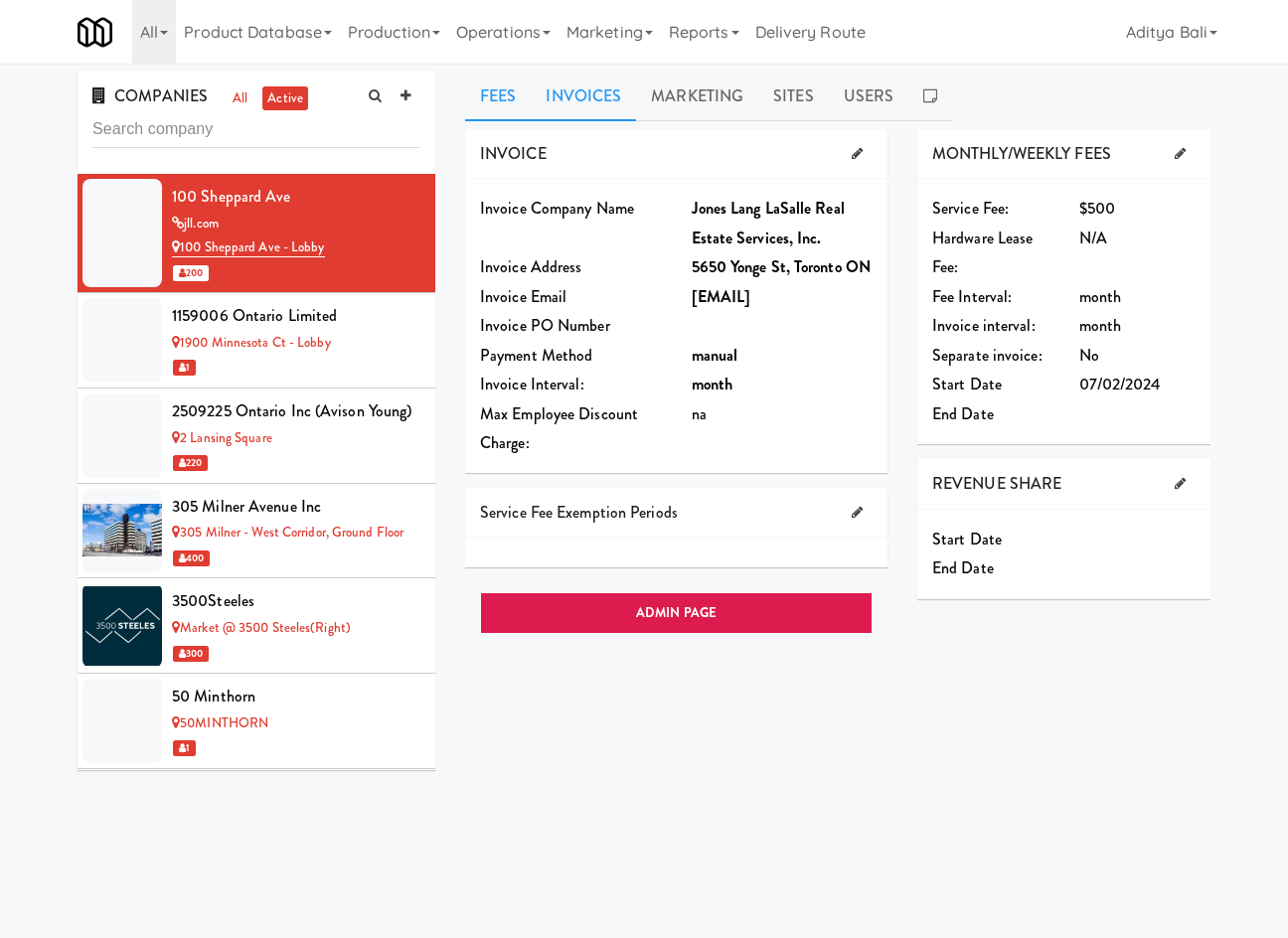 click on "Invoices" at bounding box center [583, 96] 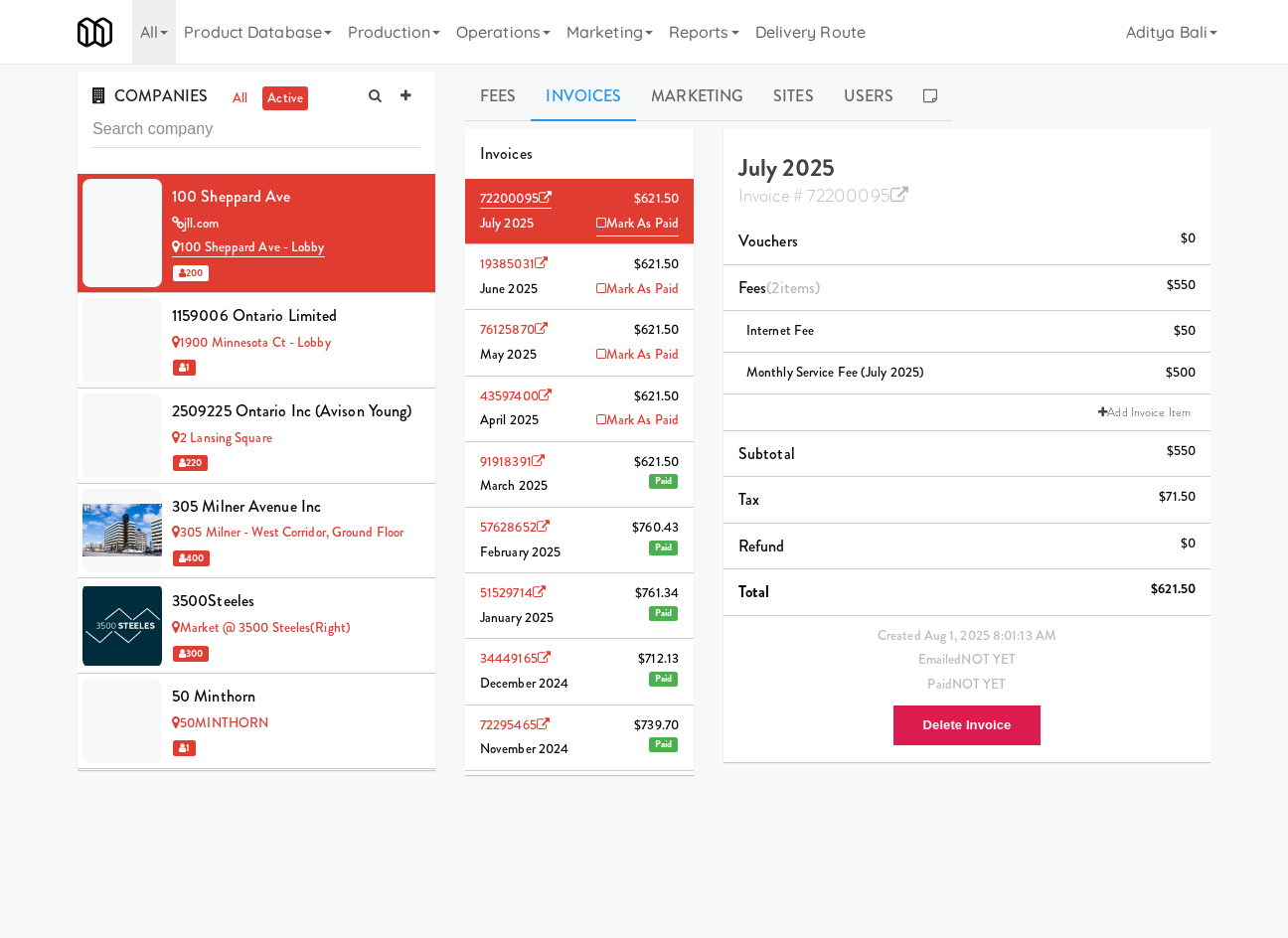 click on "[NUMBER]   $[PRICE] [MONTH] [YEAR] Paid" at bounding box center (579, 475) 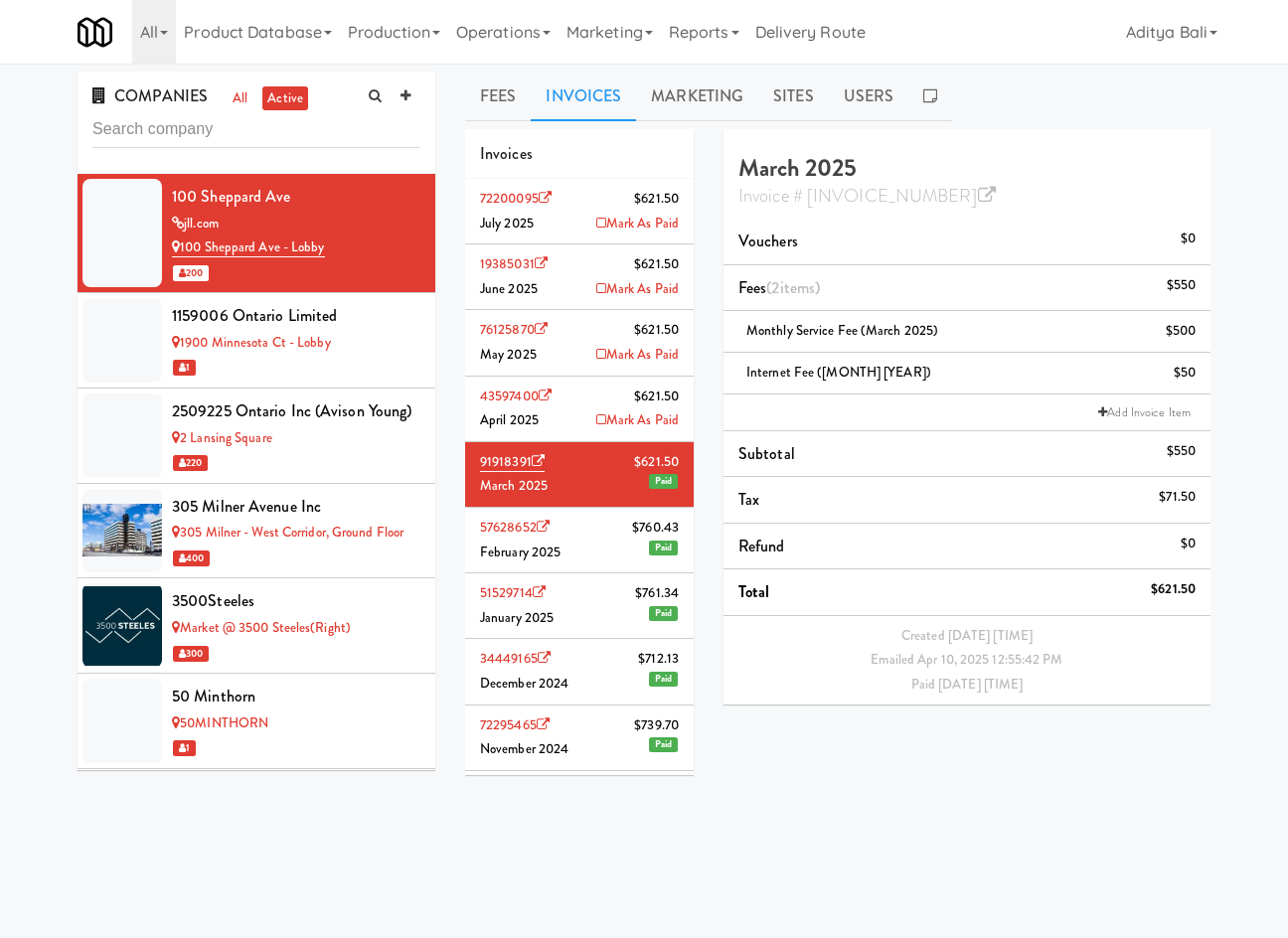 type 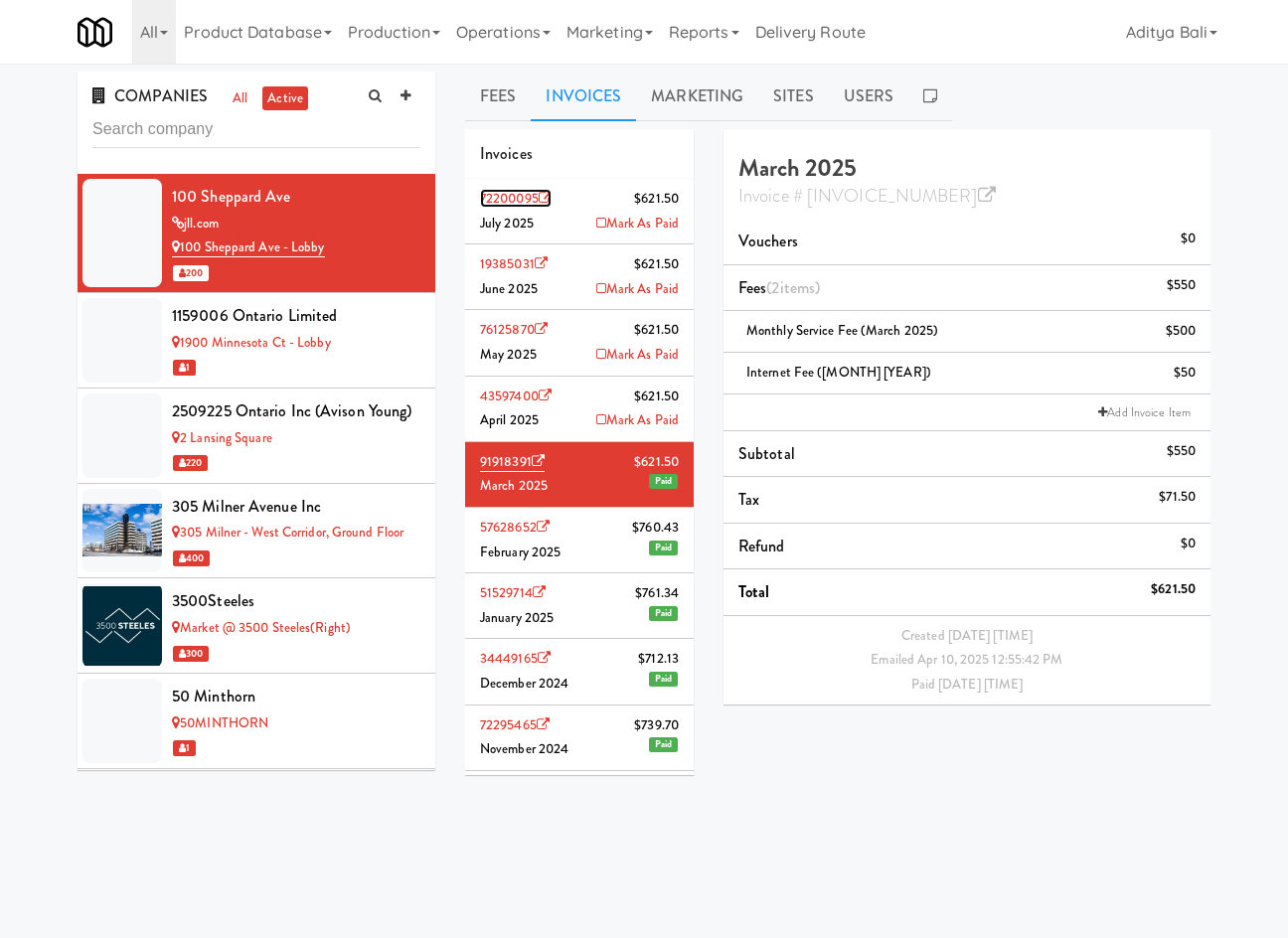 click on "72200095" at bounding box center (516, 198) 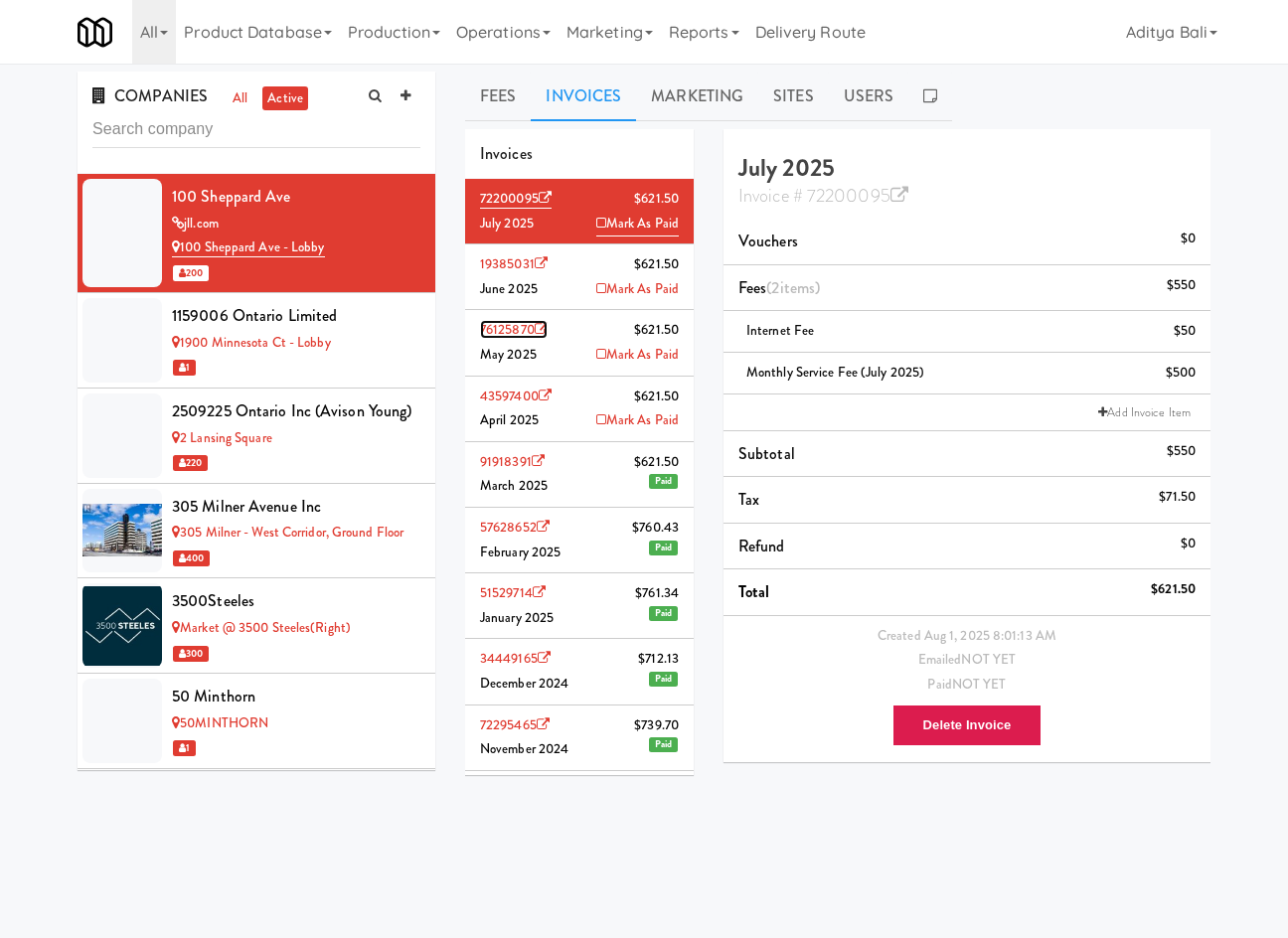 click on "76125870" at bounding box center [514, 329] 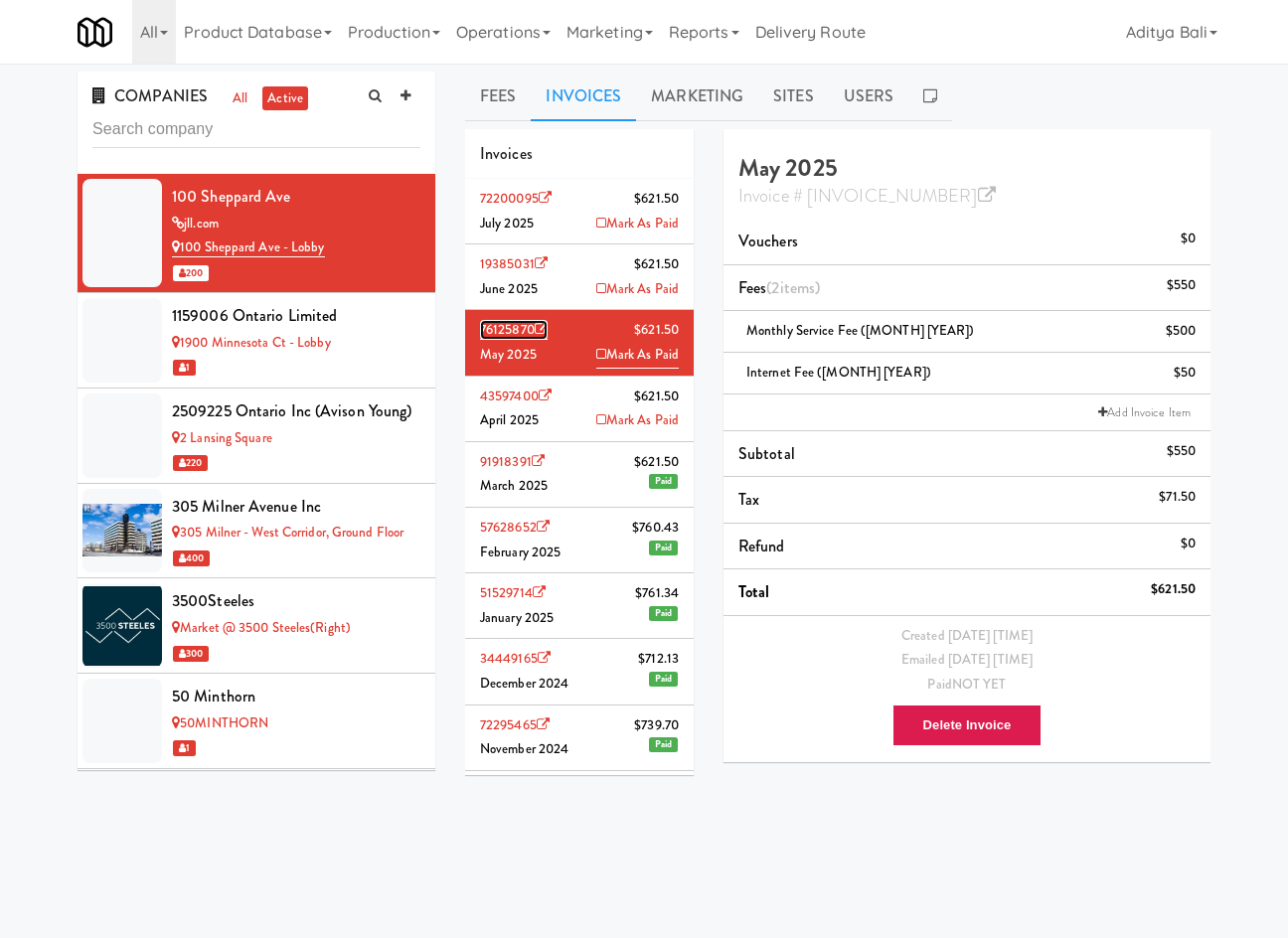 click on "76125870" at bounding box center (514, 330) 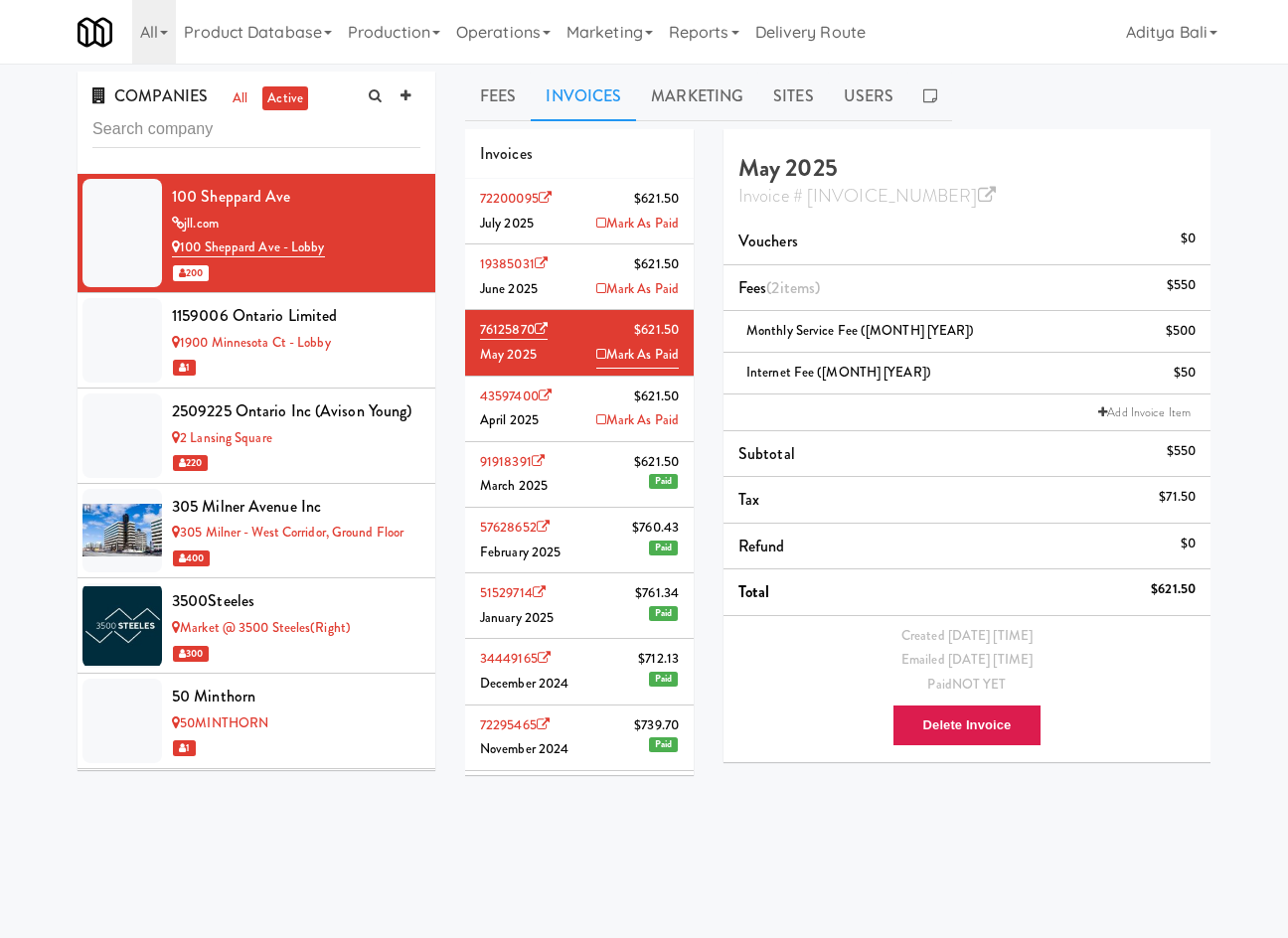 click on "72200095   $621.50 July 2025  Mark As Paid" at bounding box center (579, 212) 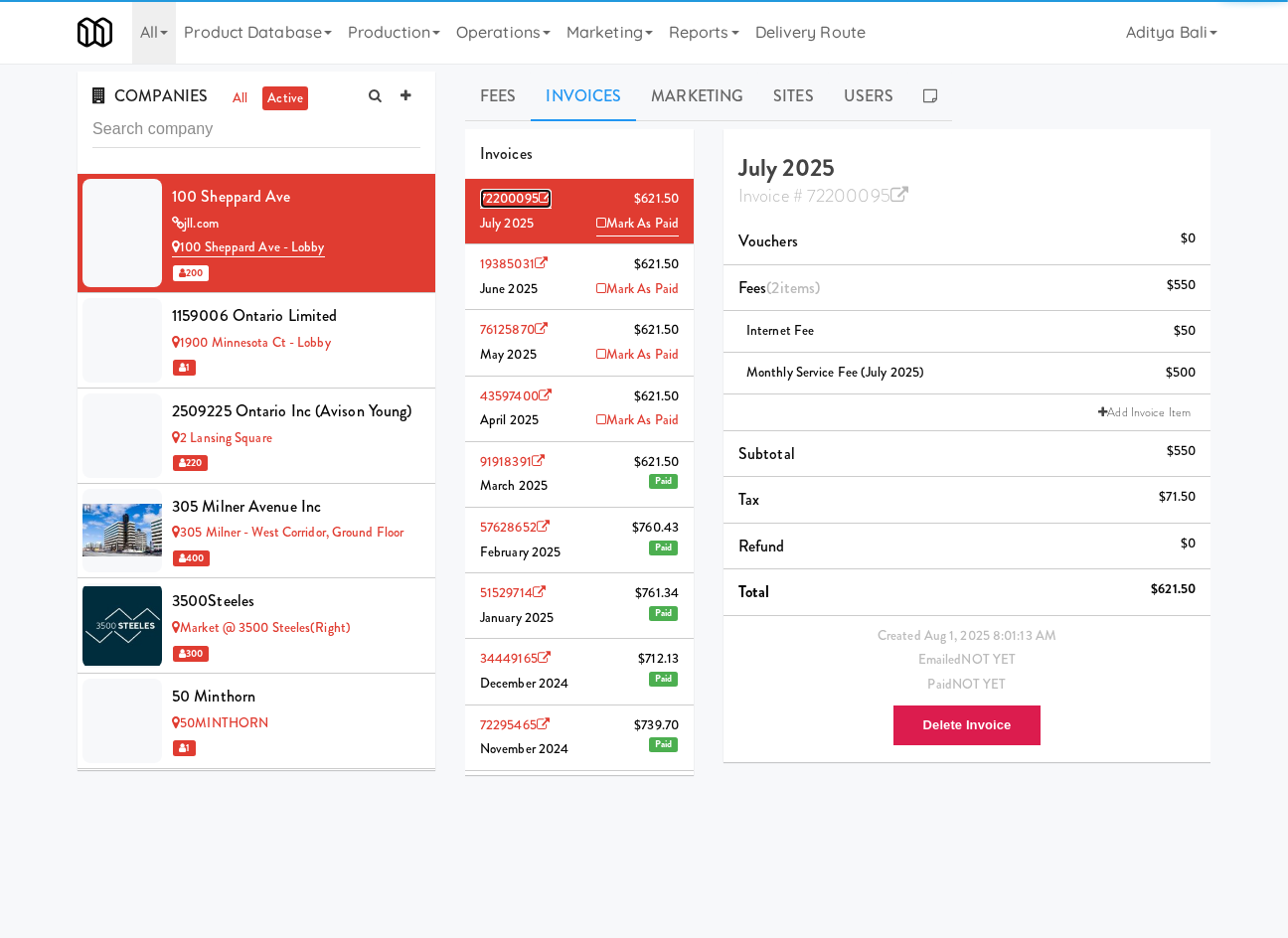 click on "72200095" at bounding box center (516, 199) 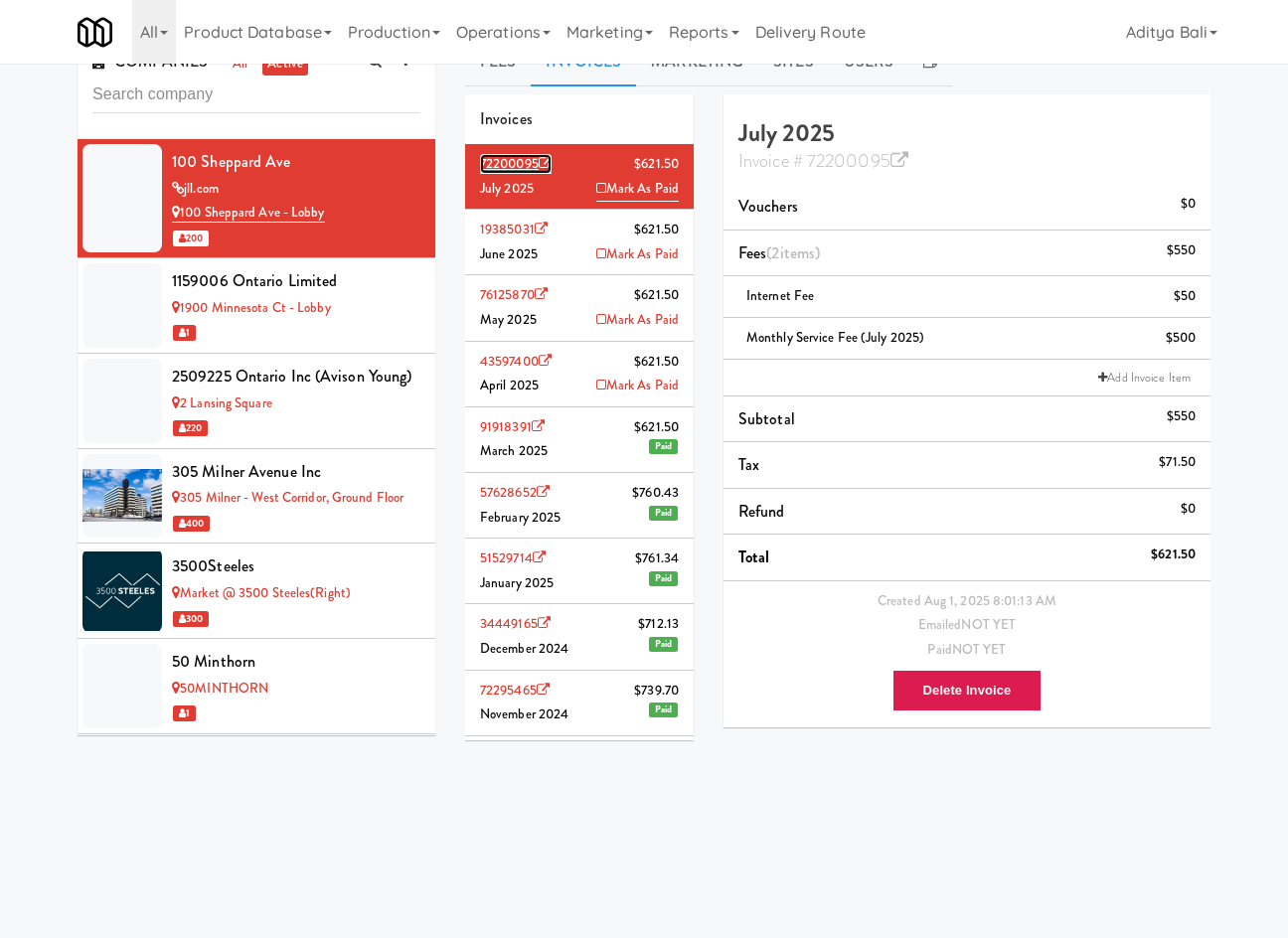 scroll, scrollTop: 64, scrollLeft: 0, axis: vertical 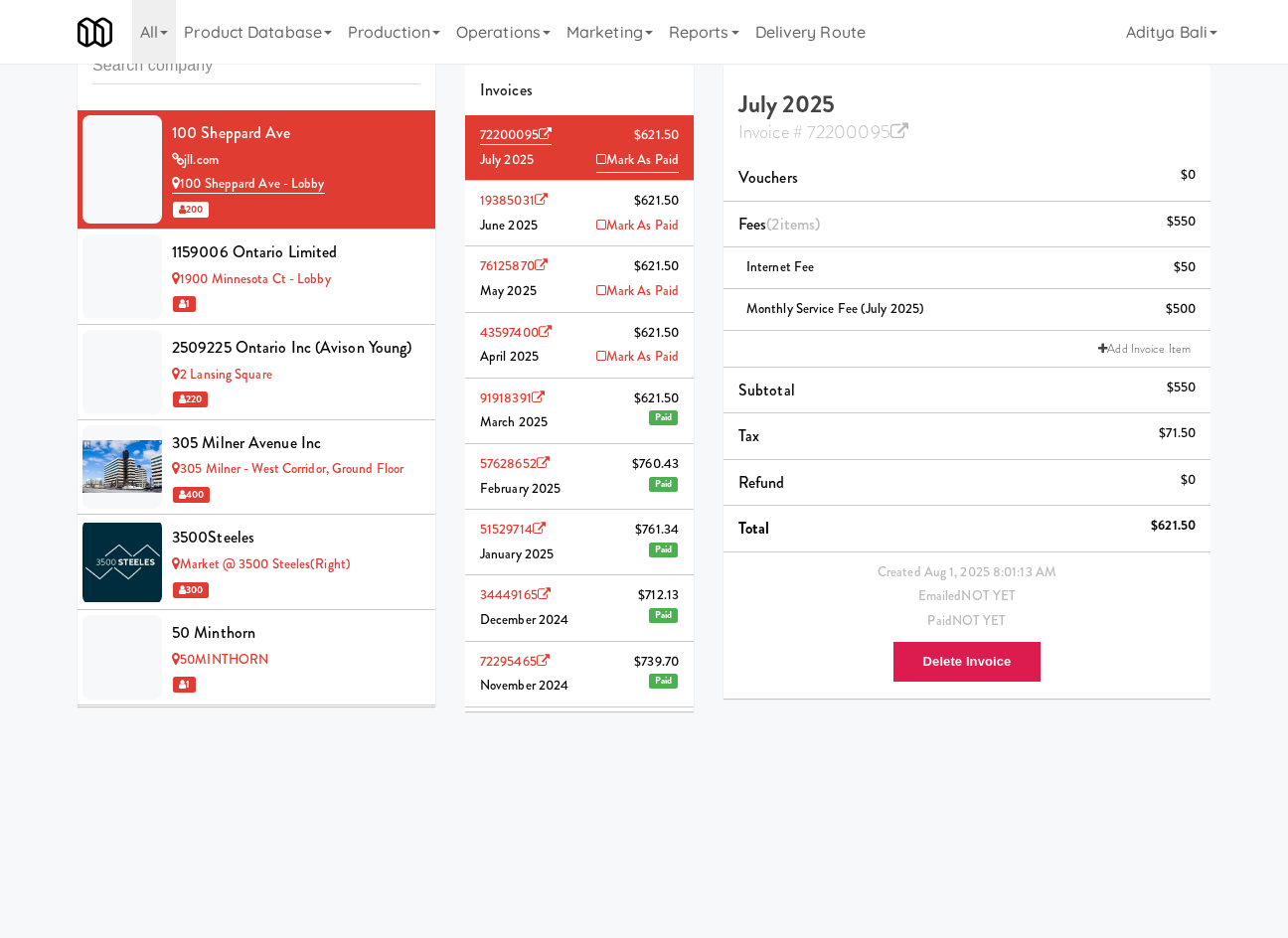 click on "Okay Okay Select date:
previous
2025-Aug
next
Su Mo Tu We Th Fr Sa
27 28 29 30 31 1 2
3 4 5 6 7 8 9
10 11 12 13 14 15 16
17 18 19 20 21 22 23
24 25 26 27 28 29 30
31 1 2 3 4 5 6
Okay Toggle navigation All   901 Smrt Mrkt https://fridge.kitchenmate.com/?operator_id=142   9518002 Canada https://fridge.kitchenmate.com/?operator_id=259   A&A Vending https://fridge.kitchenmate.com/?operator_id=450   AA Vending https://fridge.kitchenmate.com/?operator_id=374   Abrom Vending https://fridge.kitchenmate.com/?operator_id=294   Access Amenities https://fridge.kitchenmate.com/?operator_id=194   Ace Plus Vending https://fridge.kitchenmate.com/?operator_id=300   ADN Vending" at bounding box center (644, 469) 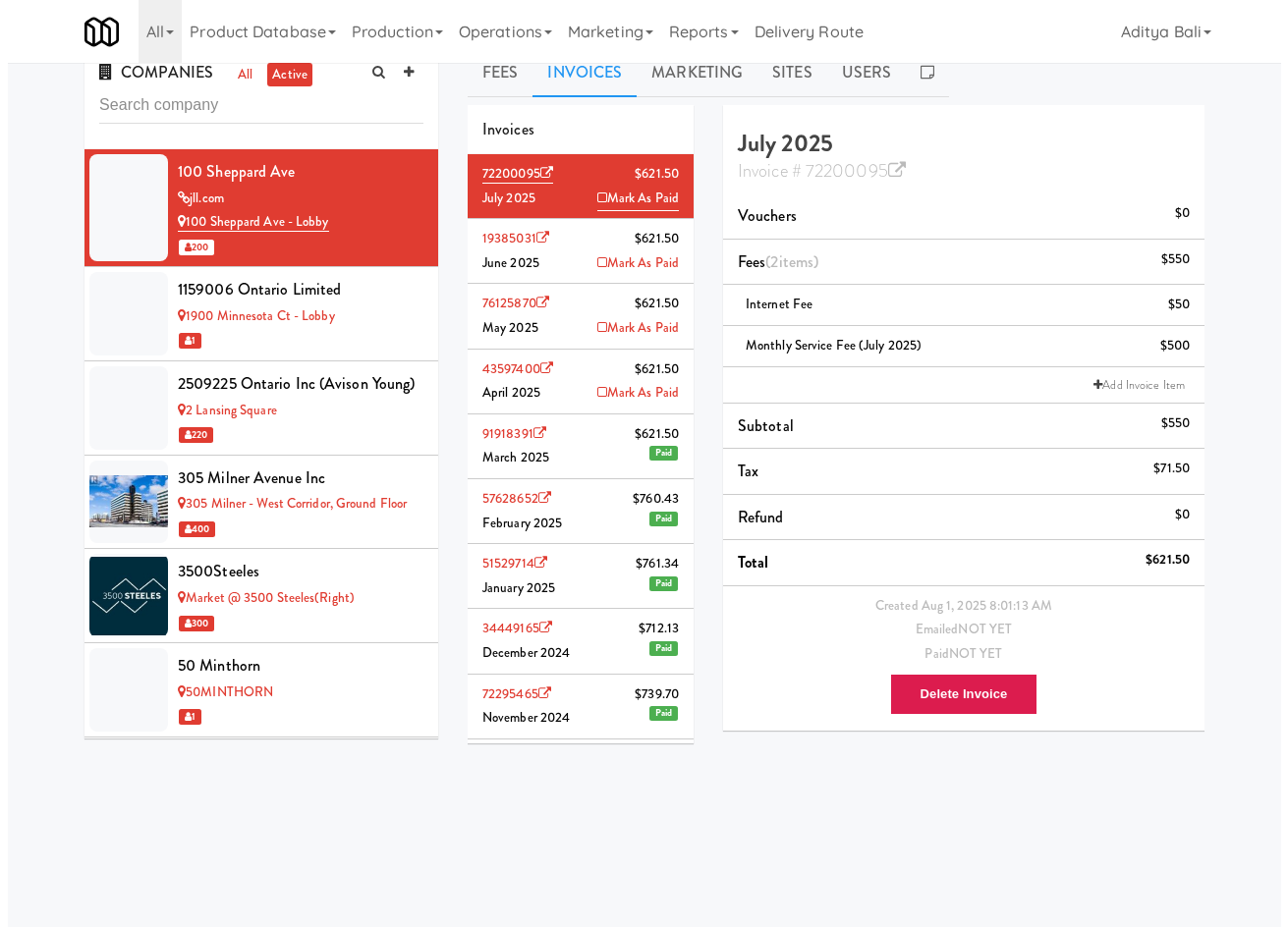 scroll, scrollTop: 0, scrollLeft: 0, axis: both 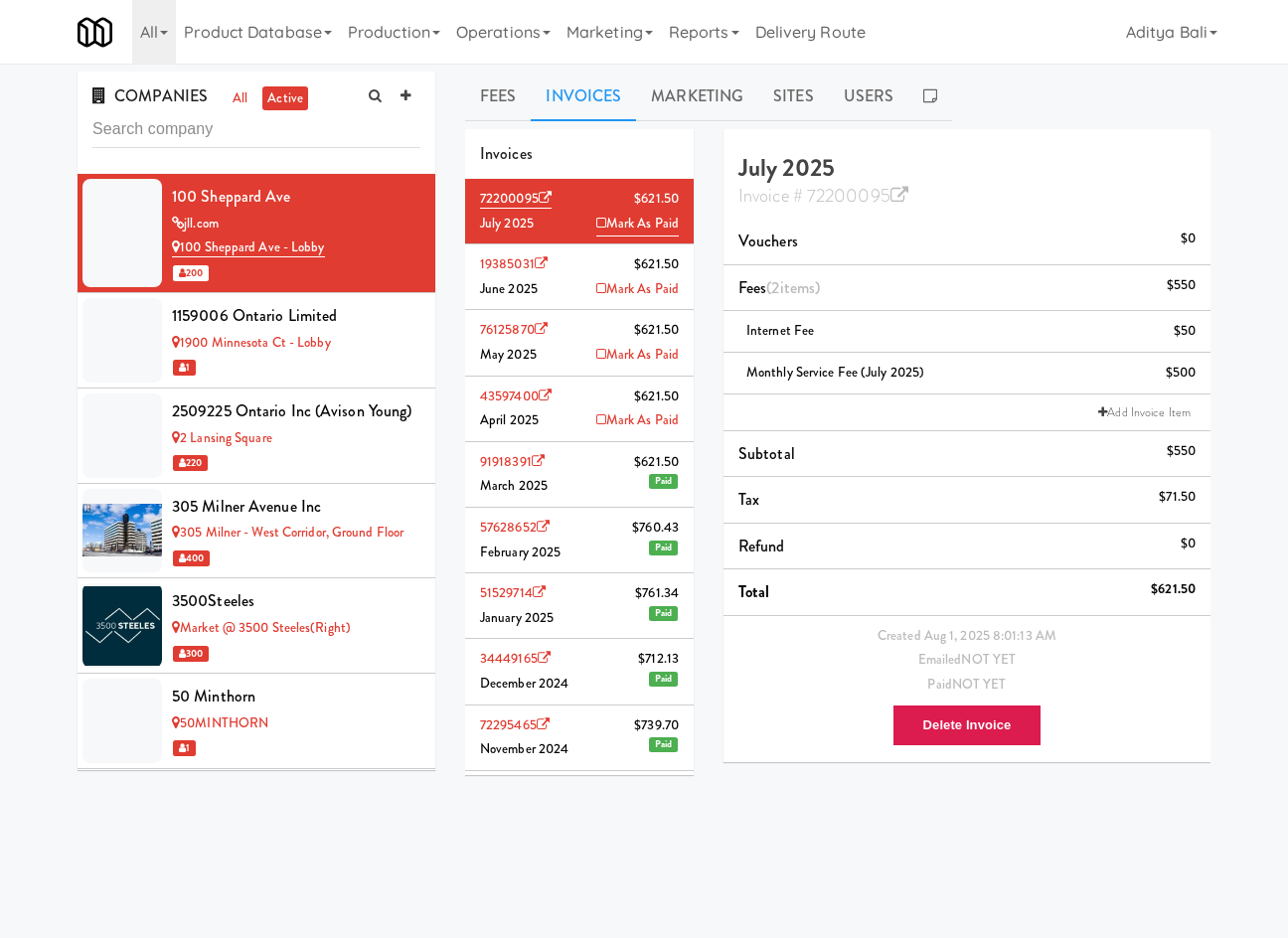 click on "COMPANIES all active" at bounding box center (256, 122) 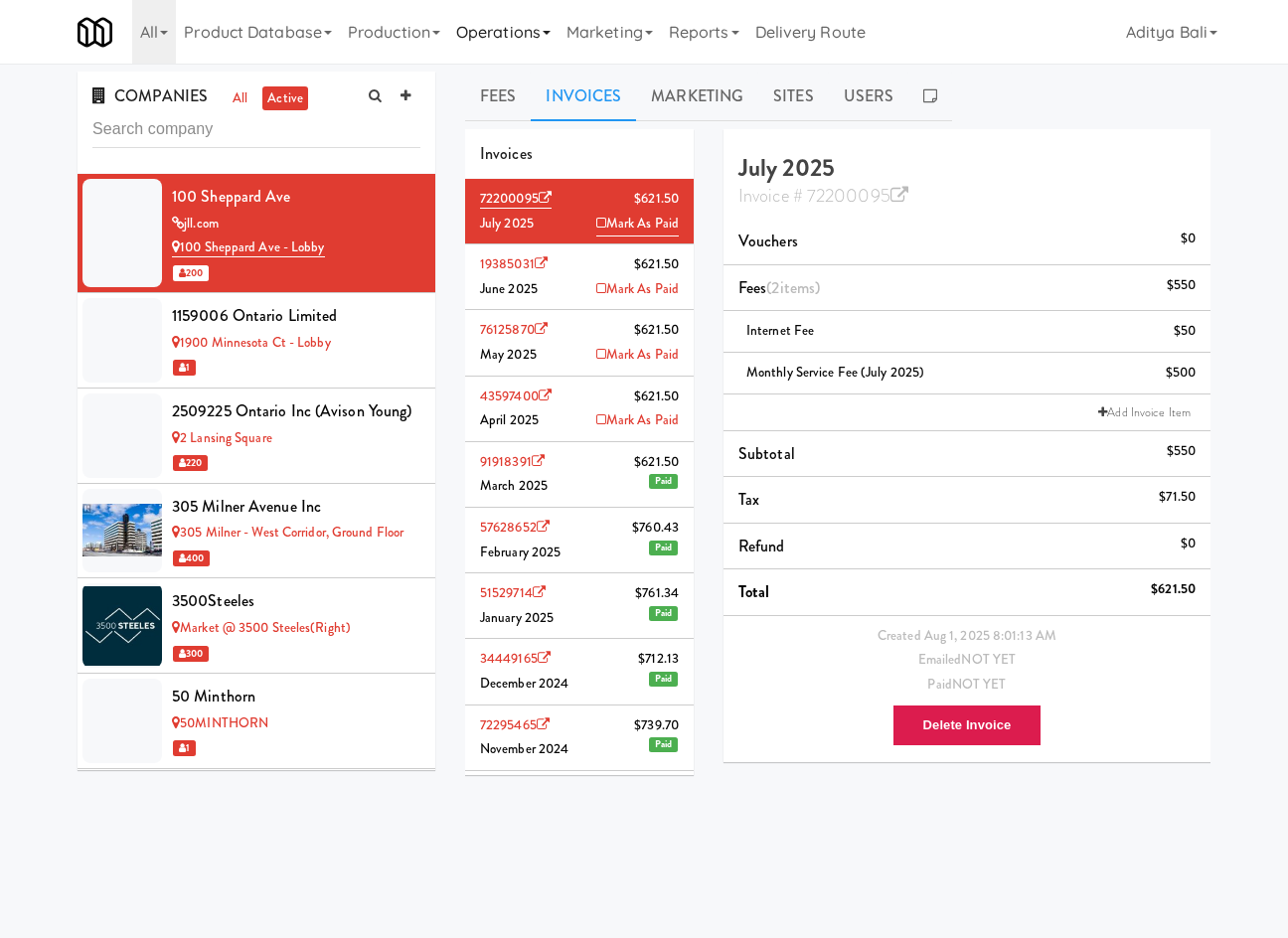 click on "Operations" at bounding box center [503, 32] 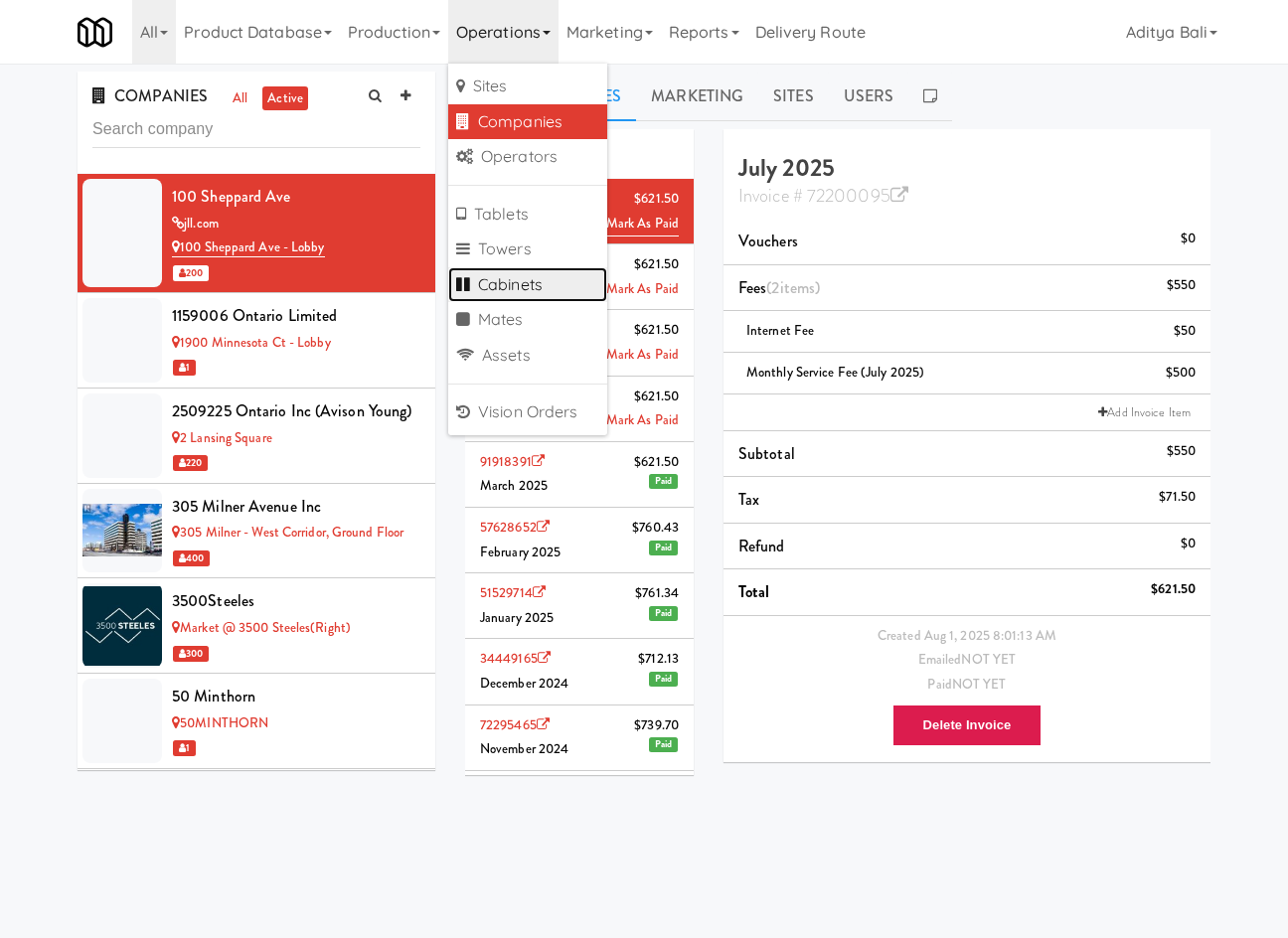 click on "Cabinets" at bounding box center (528, 285) 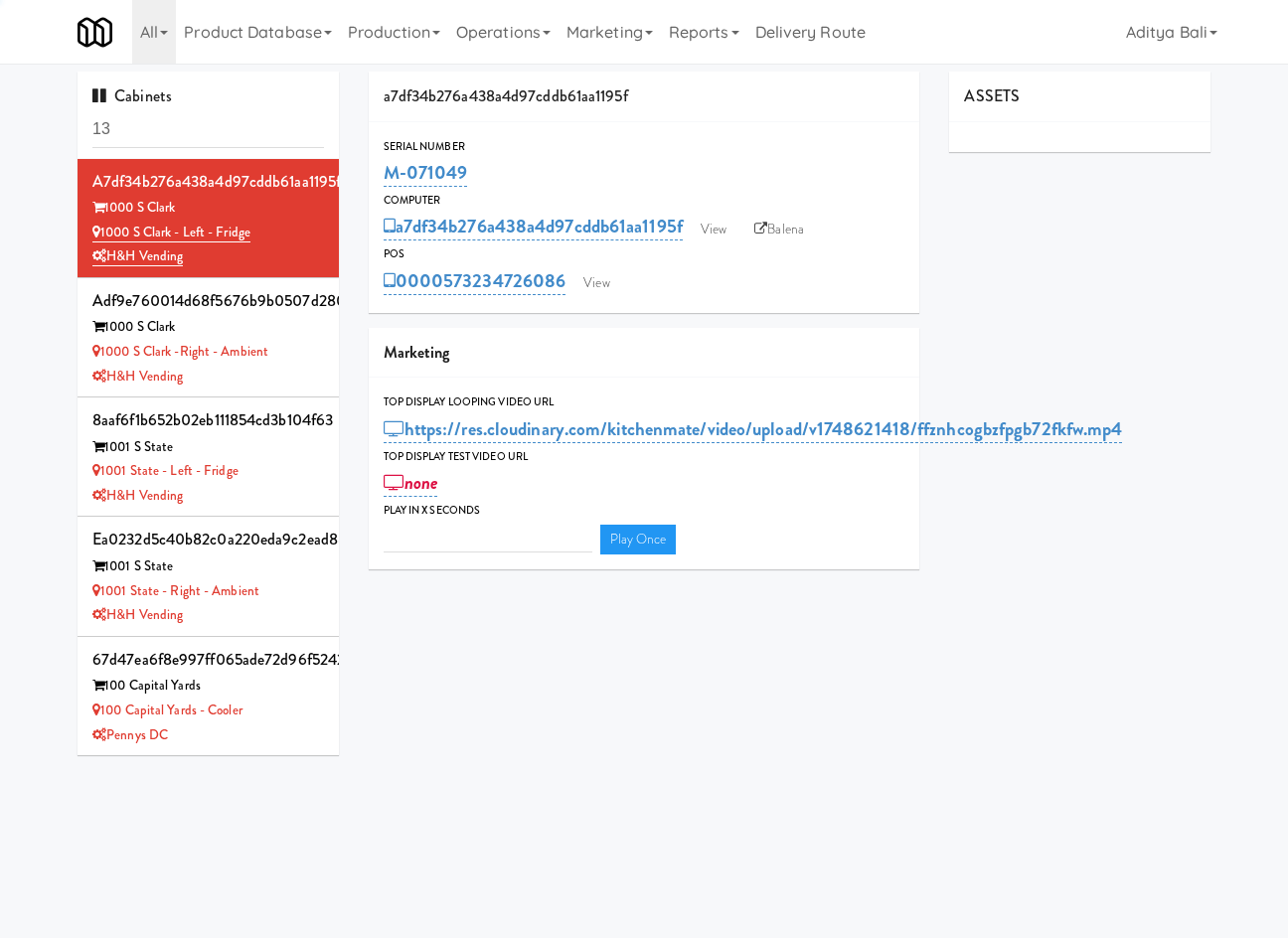 type on "133" 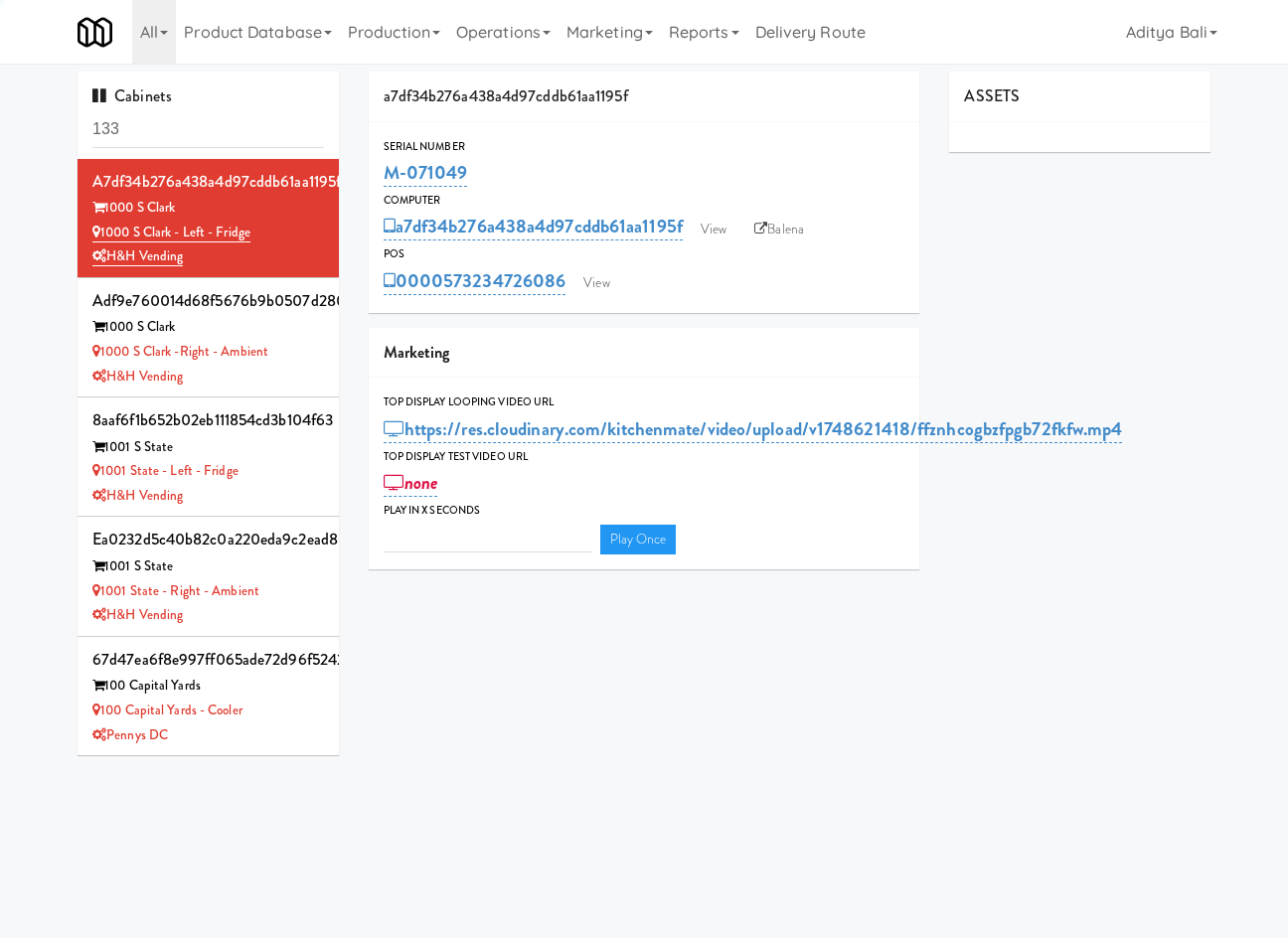 type on "3" 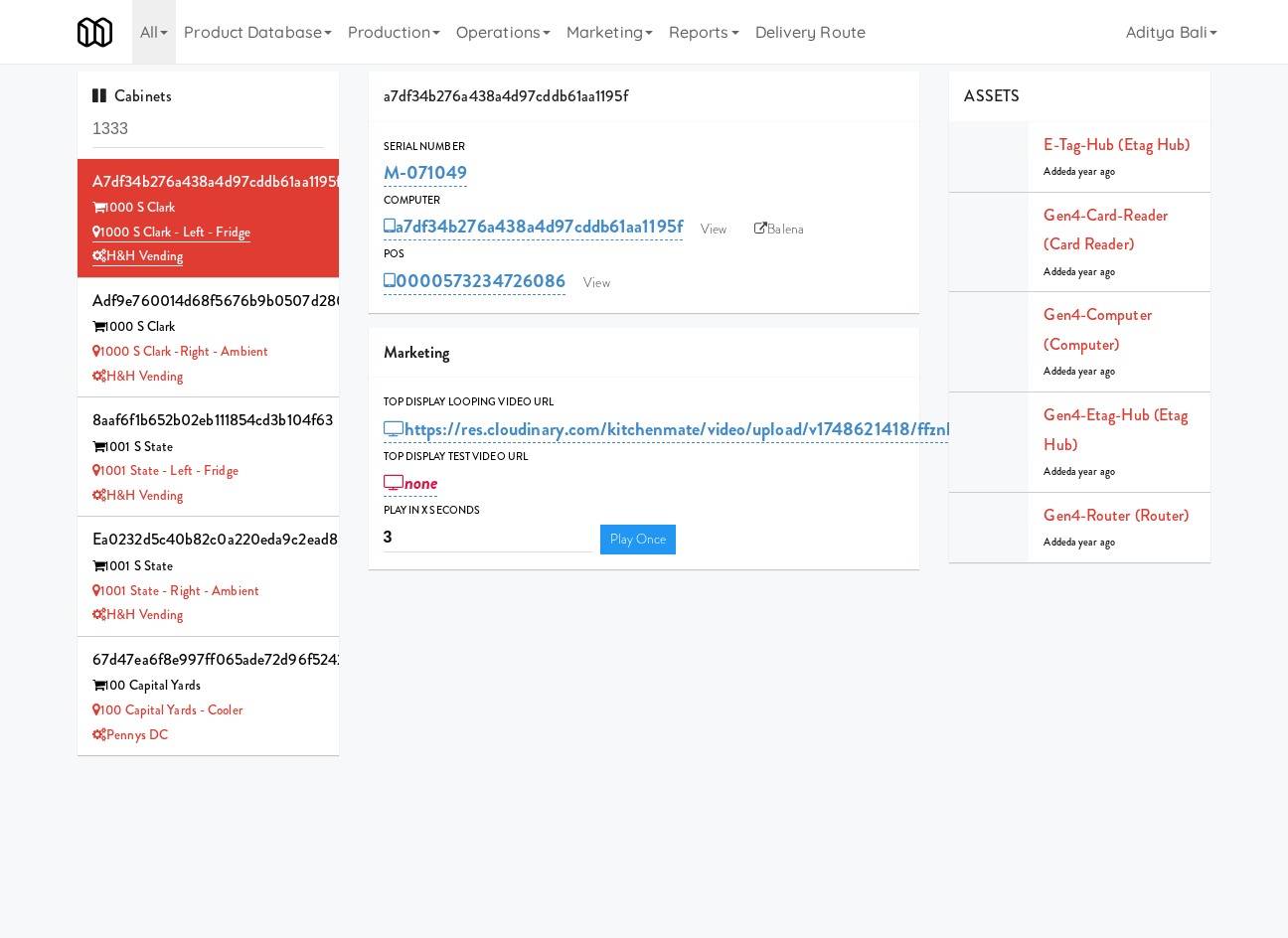 type on "1333" 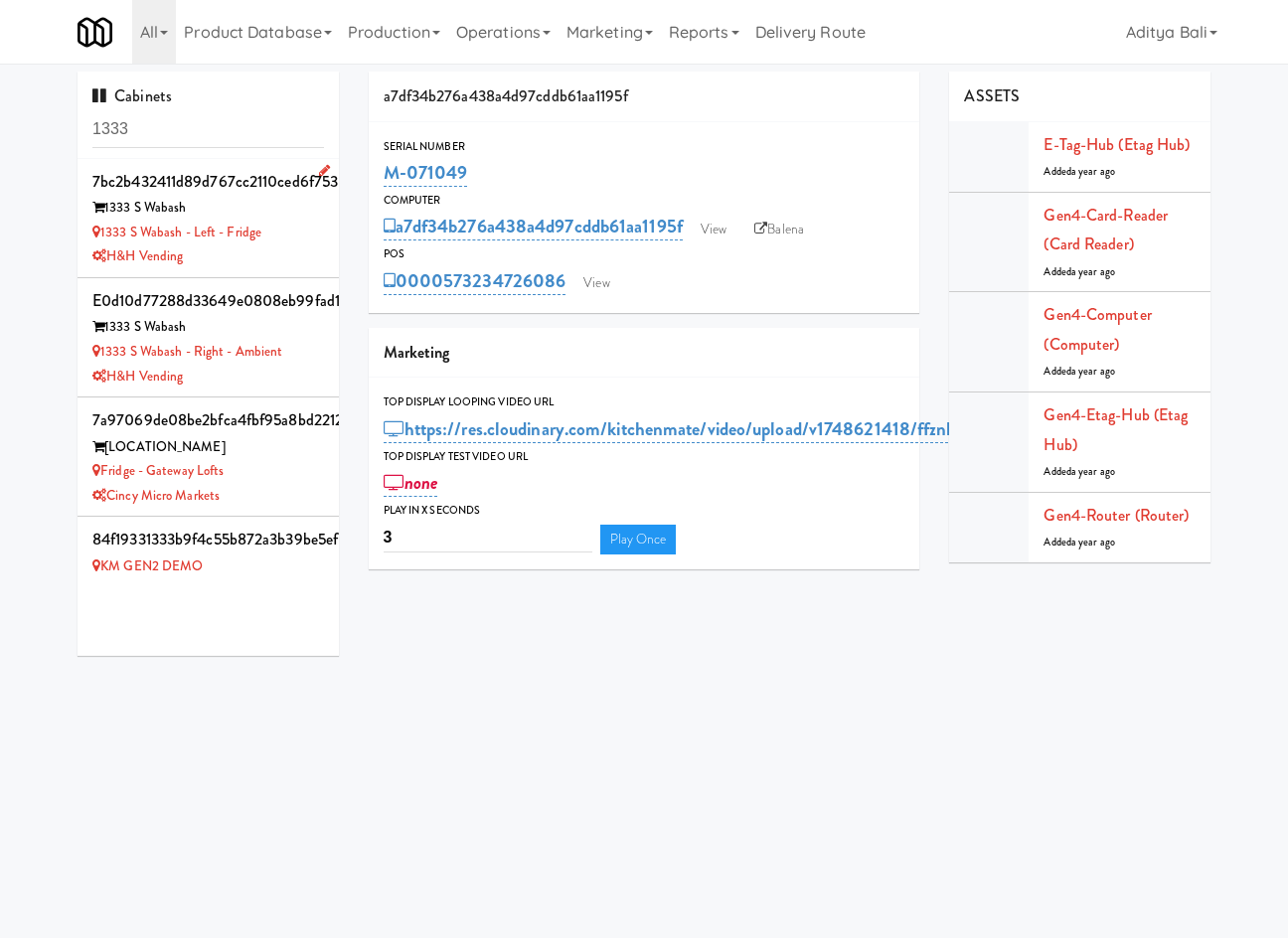 click on "H&H Vending" at bounding box center (208, 256) 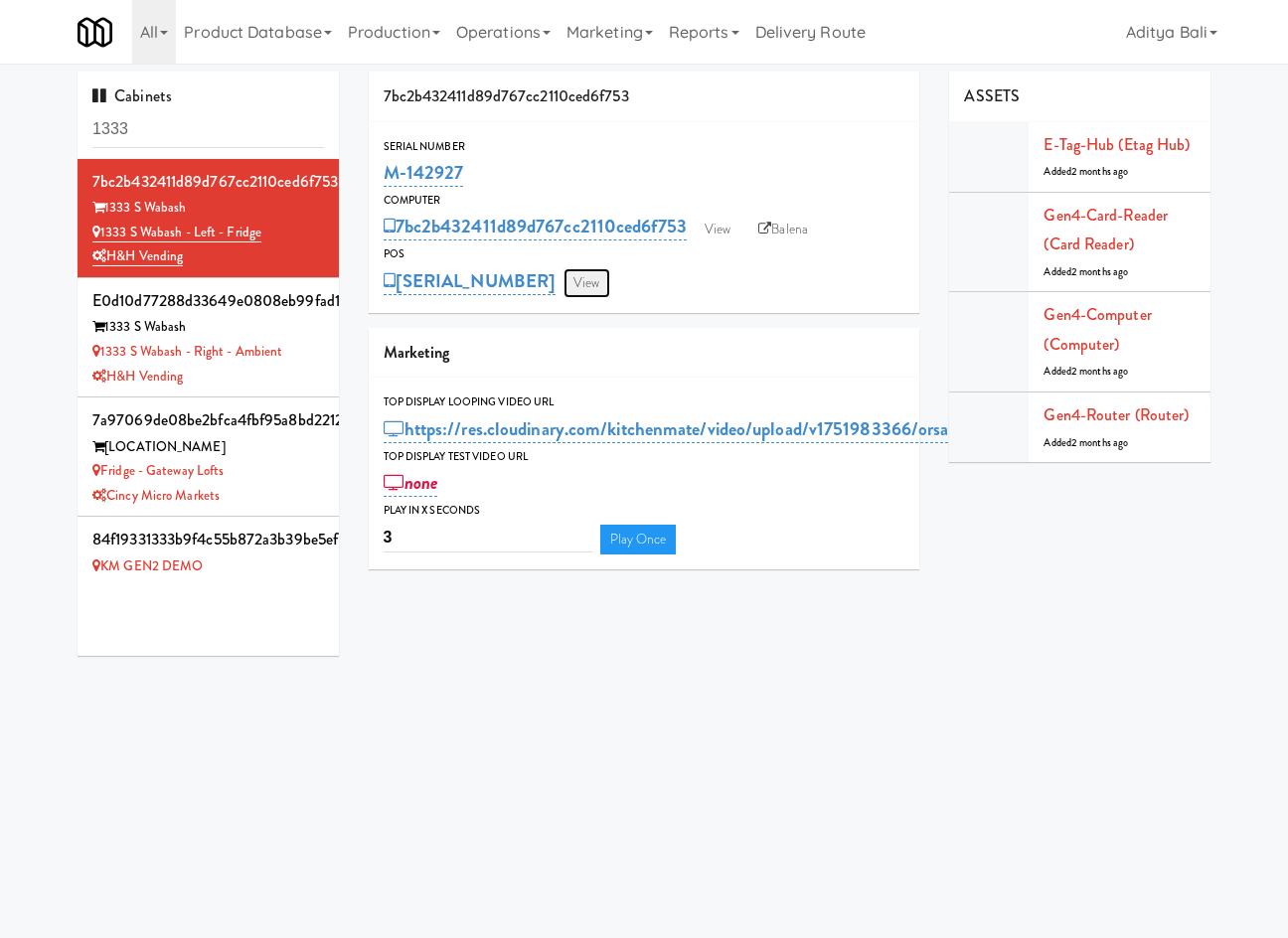 click on "View" at bounding box center (586, 283) 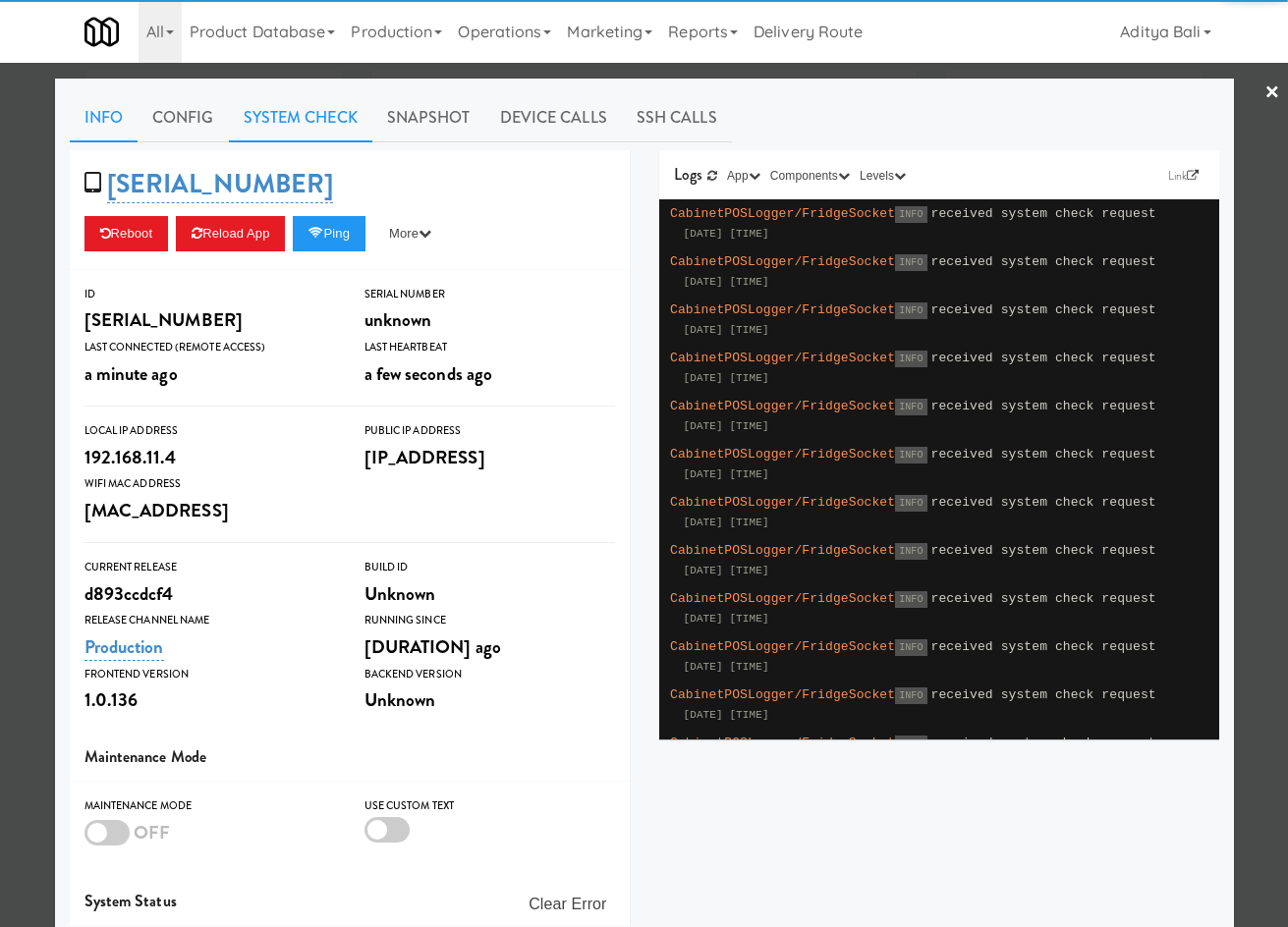 click on "System Check" at bounding box center (301, 118) 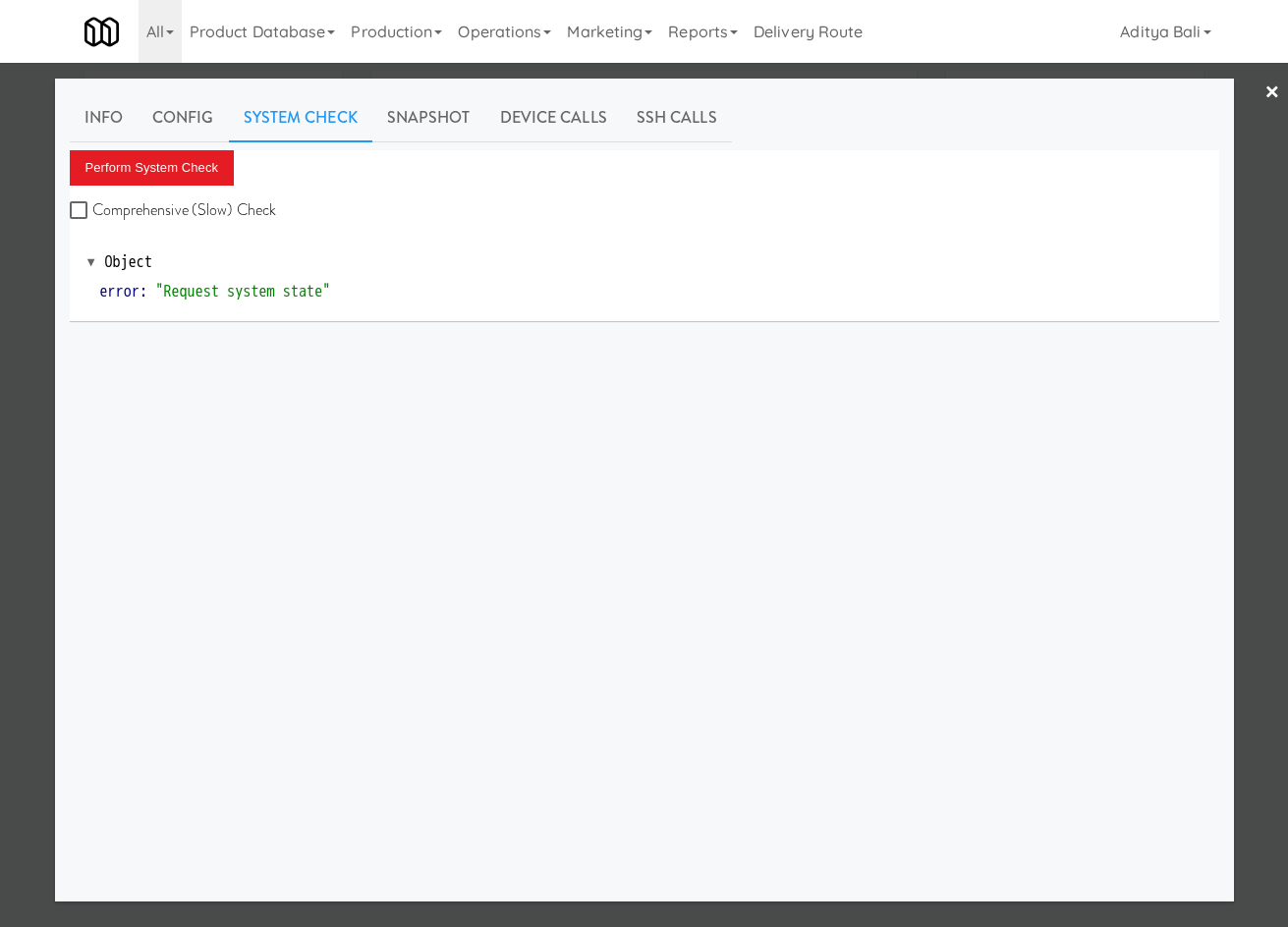click on "Comprehensive (Slow) Check" at bounding box center [173, 210] 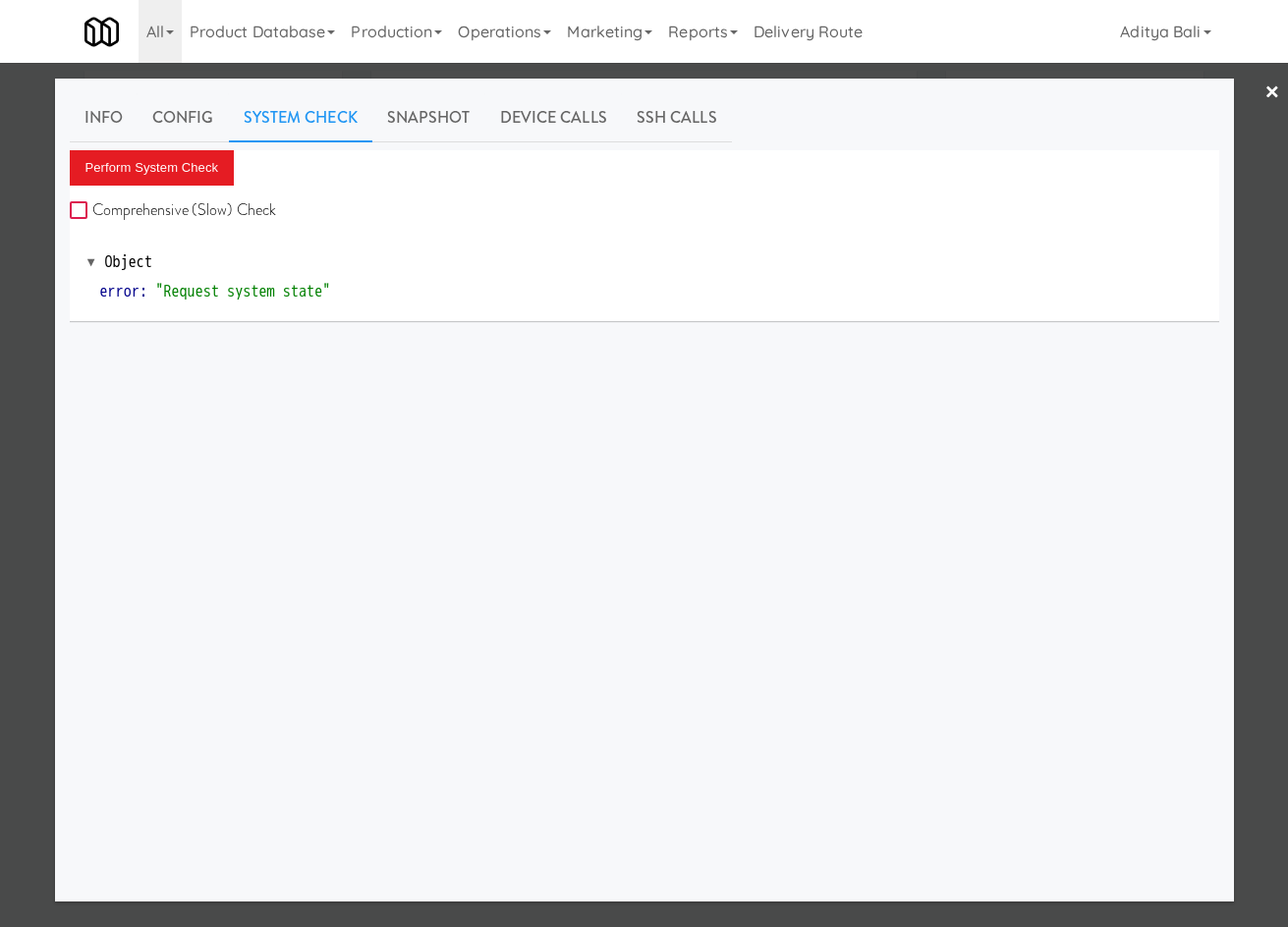 click on "Comprehensive (Slow) Check" at bounding box center [81, 211] 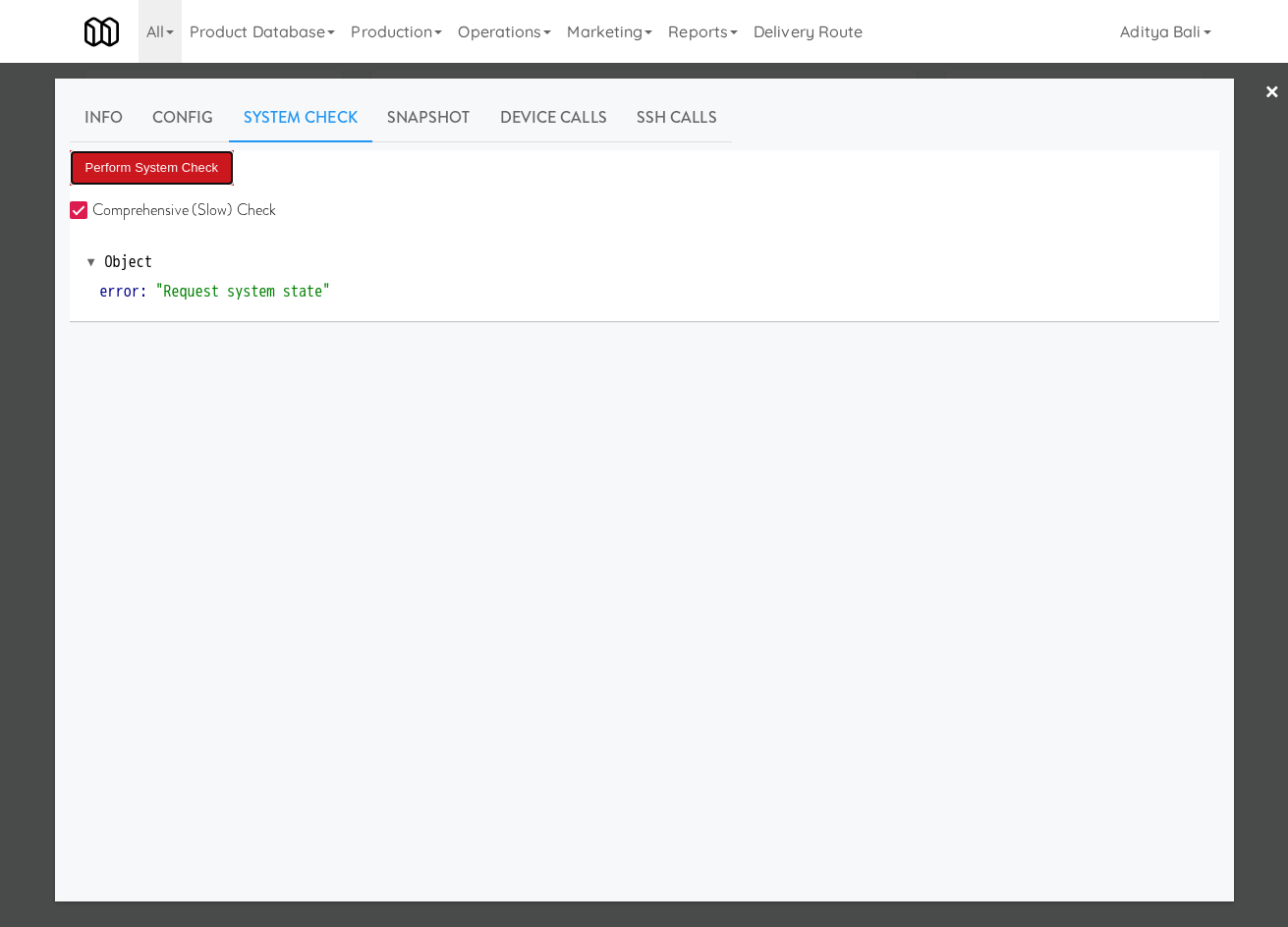 click on "Perform System Check" at bounding box center [152, 168] 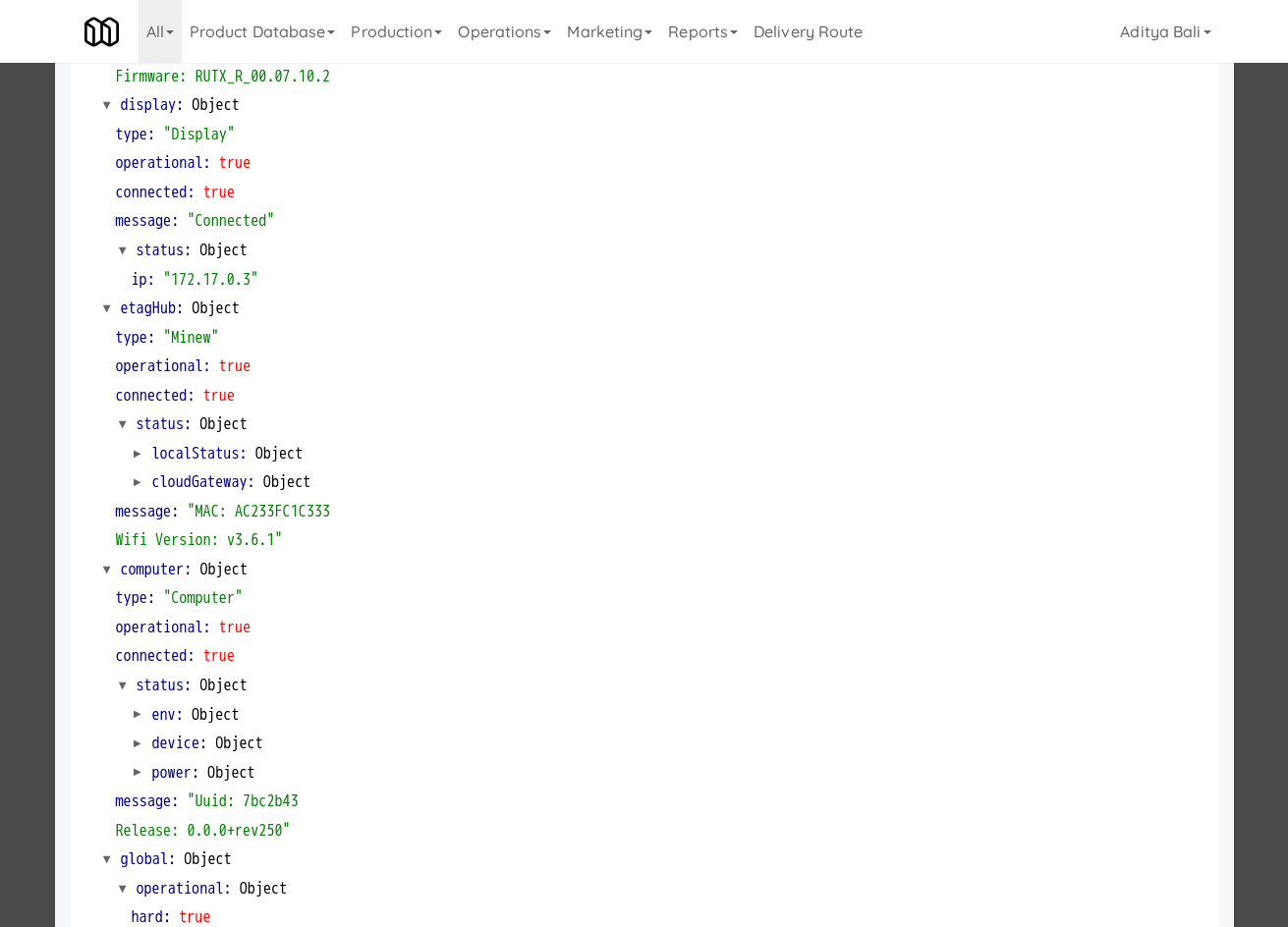 scroll, scrollTop: 1497, scrollLeft: 0, axis: vertical 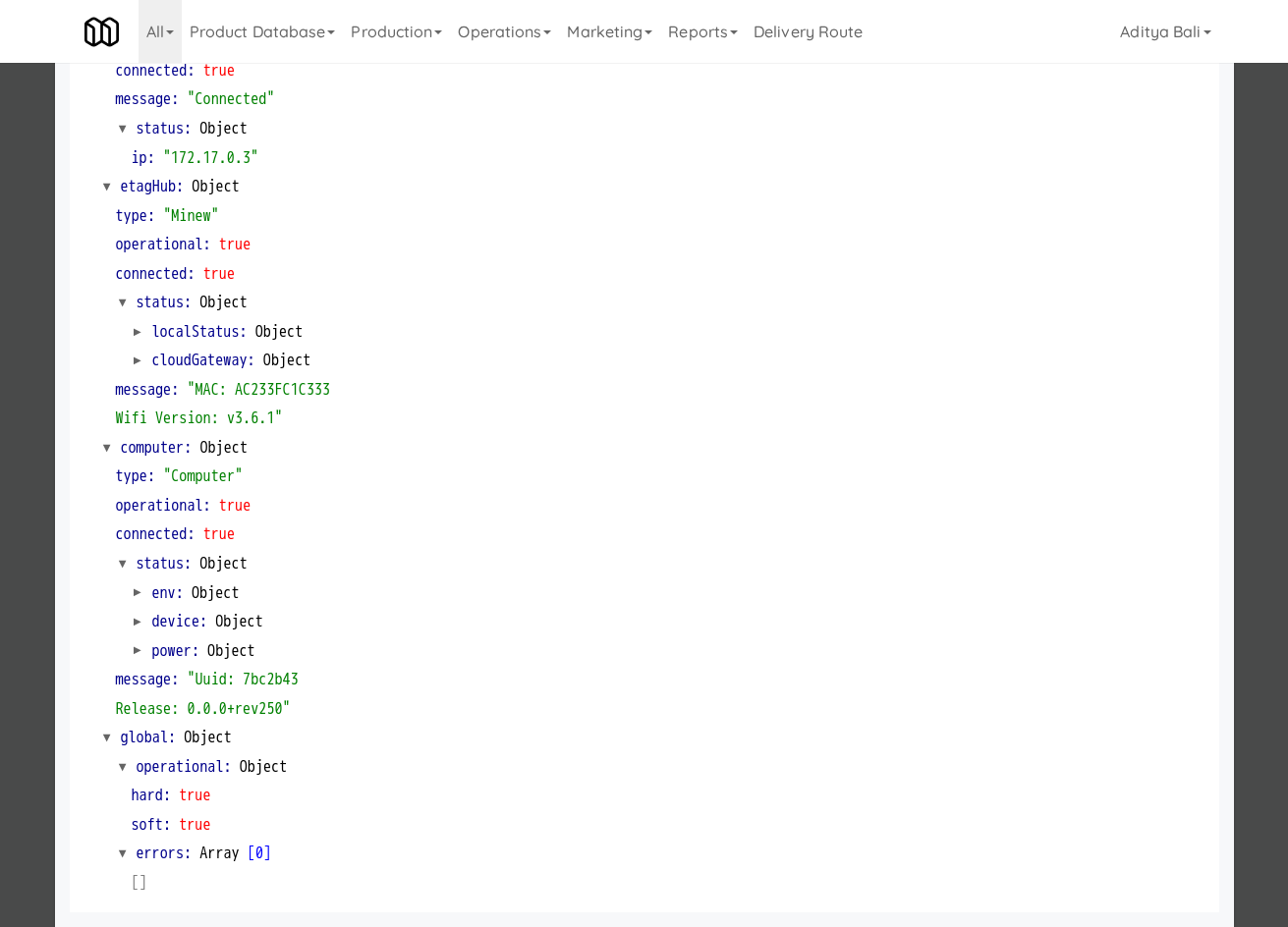 click at bounding box center [644, 464] 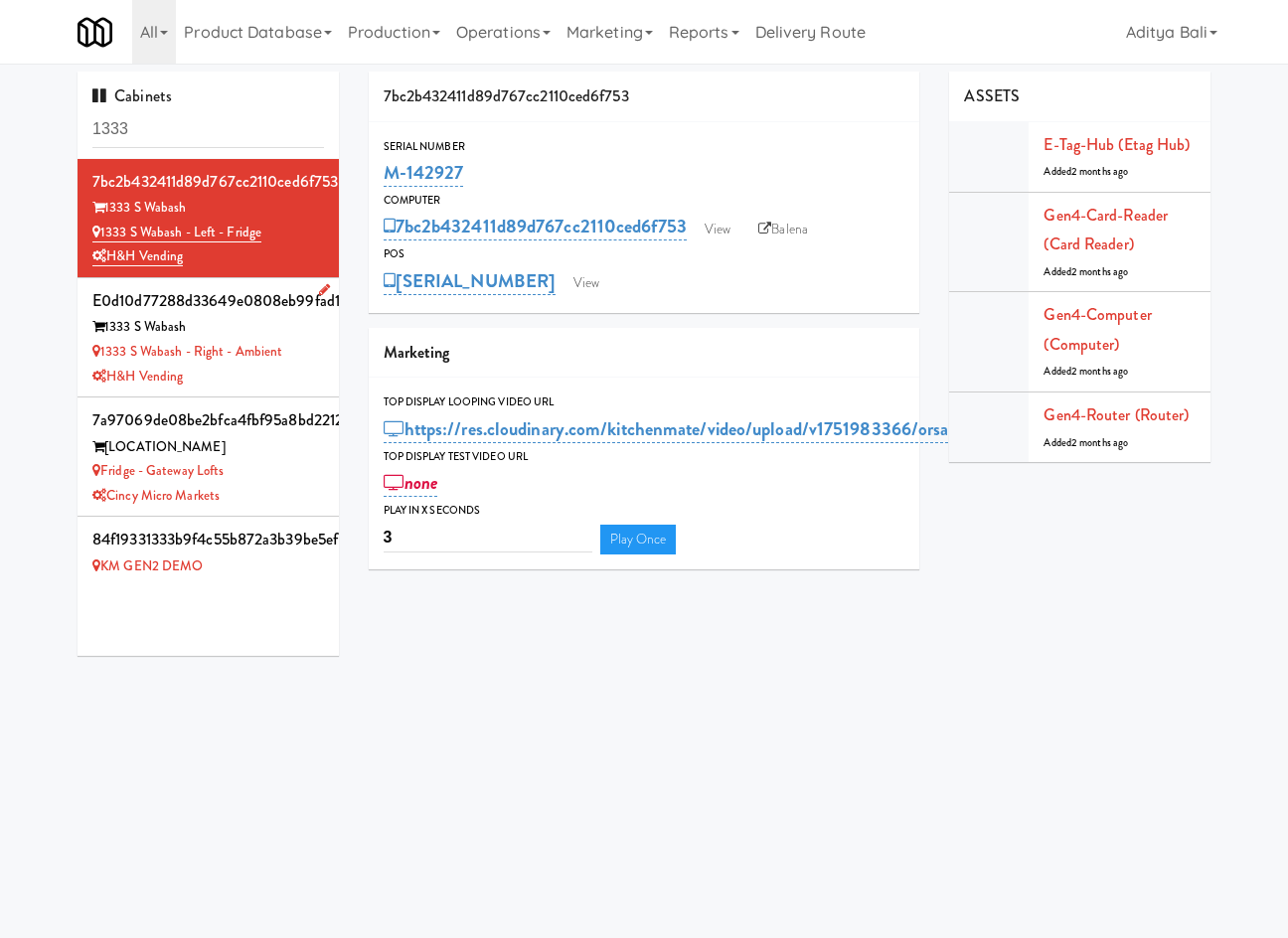 click on "H&H Vending" at bounding box center [208, 377] 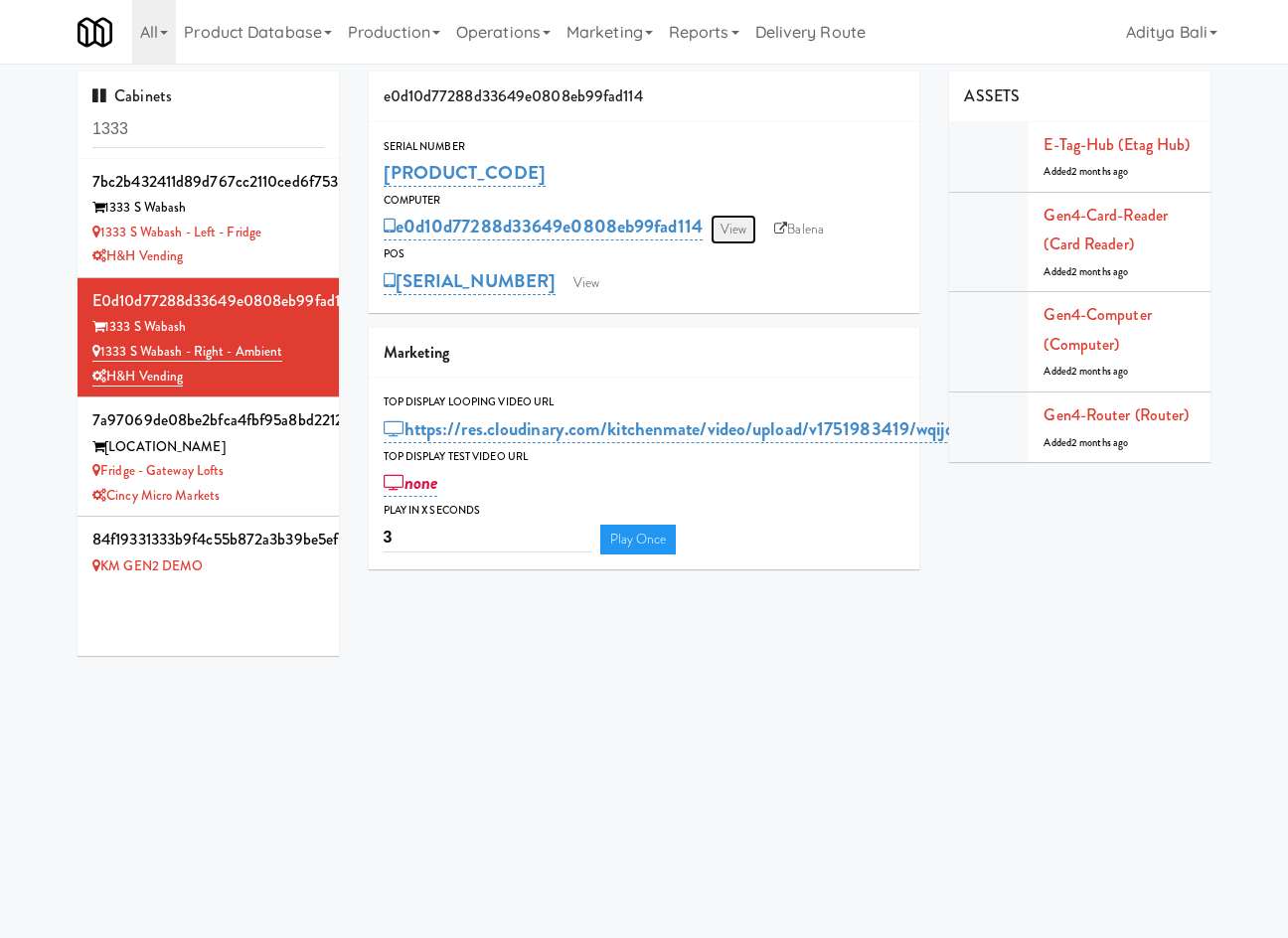 click on "View" at bounding box center (733, 230) 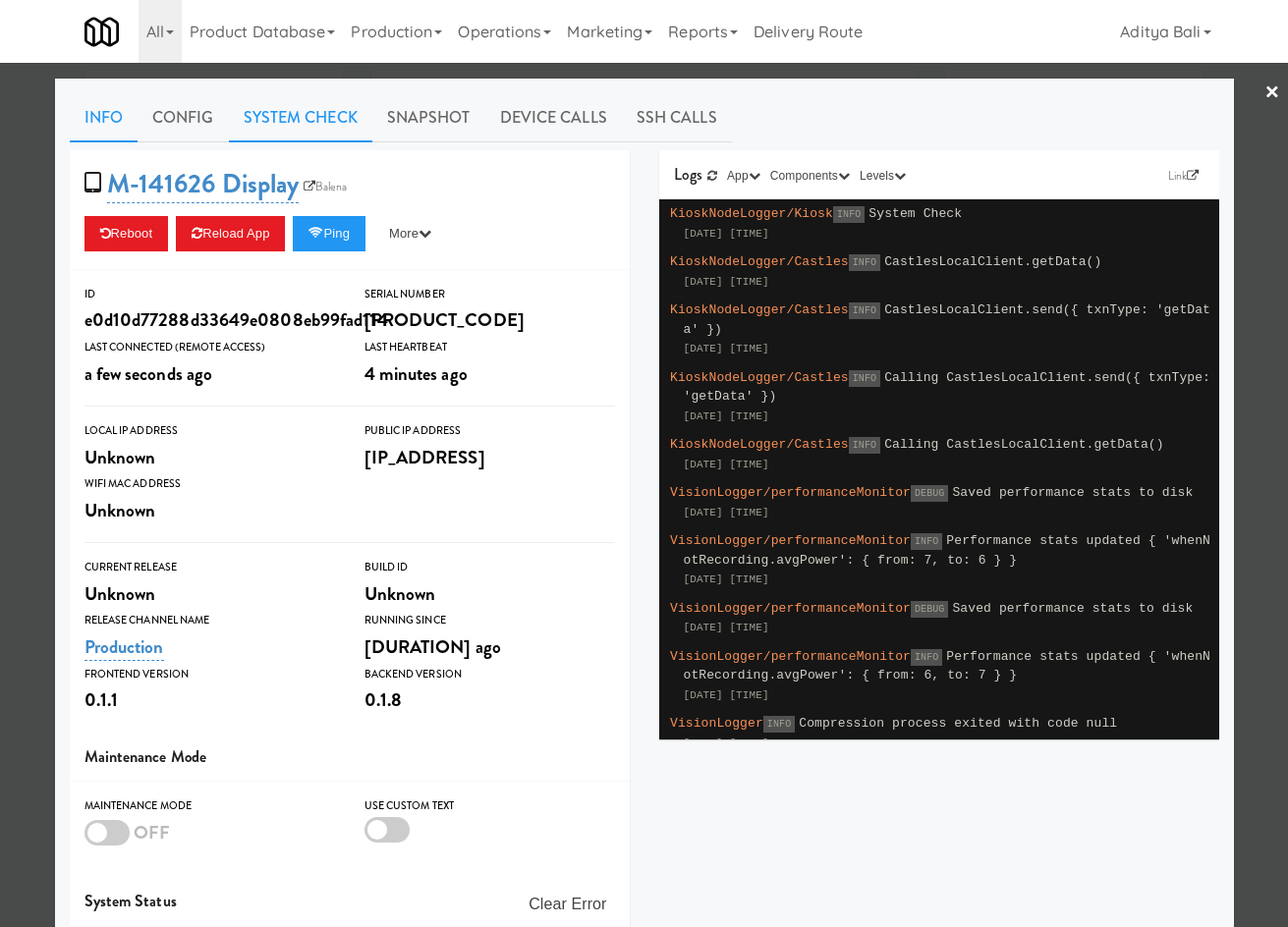 click on "System Check" at bounding box center (301, 118) 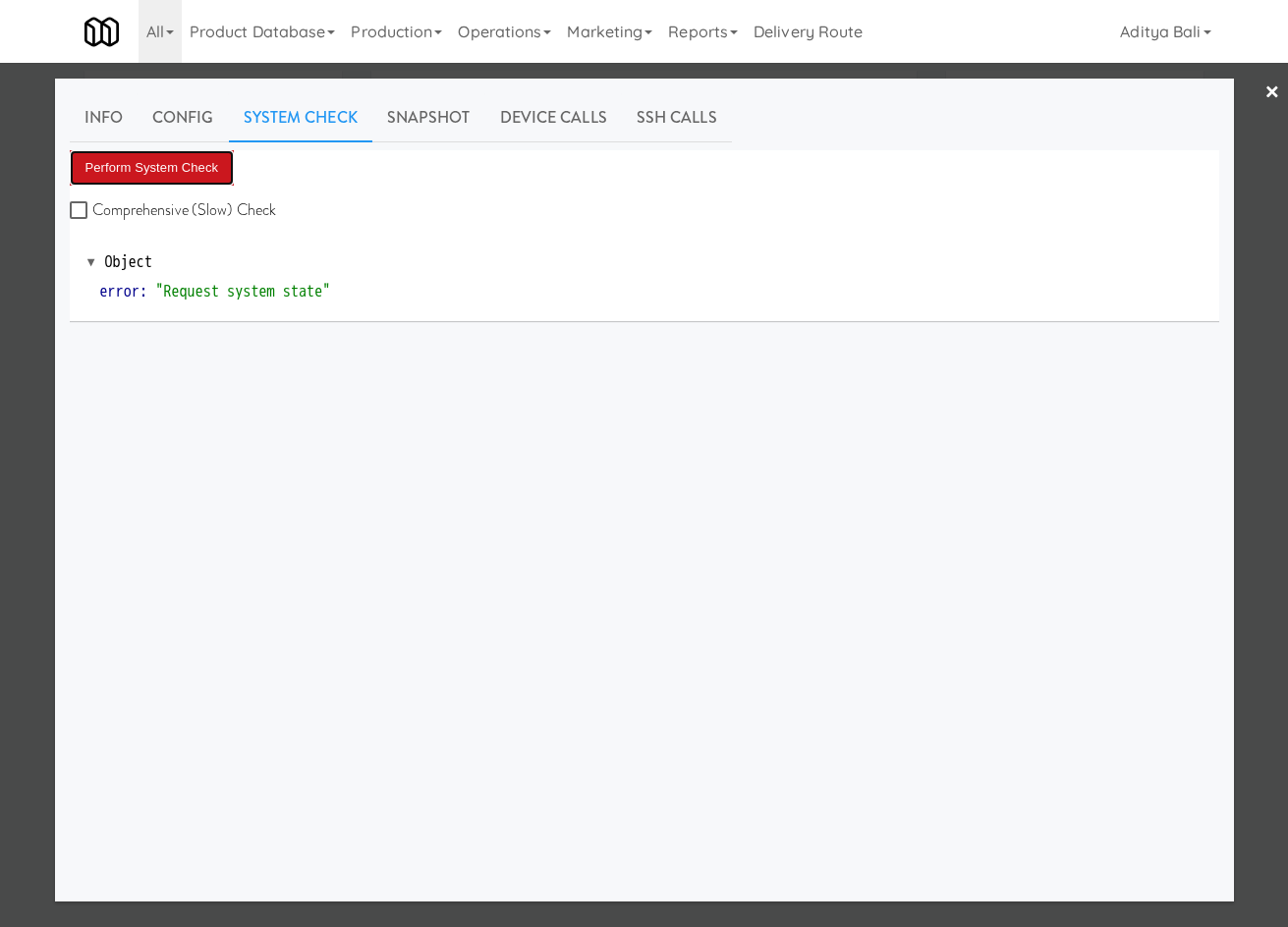 click on "Perform System Check" at bounding box center [152, 168] 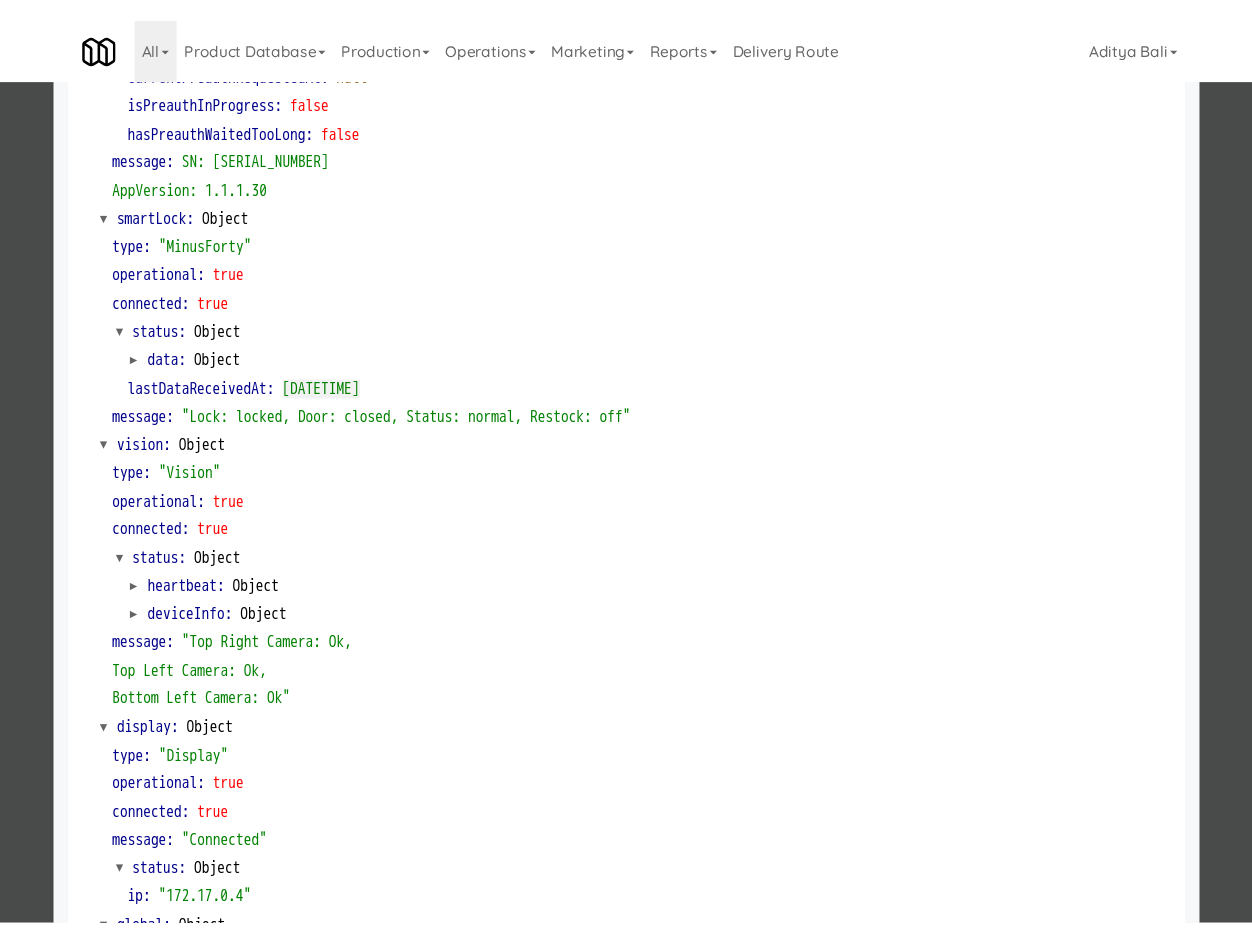 scroll, scrollTop: 609, scrollLeft: 0, axis: vertical 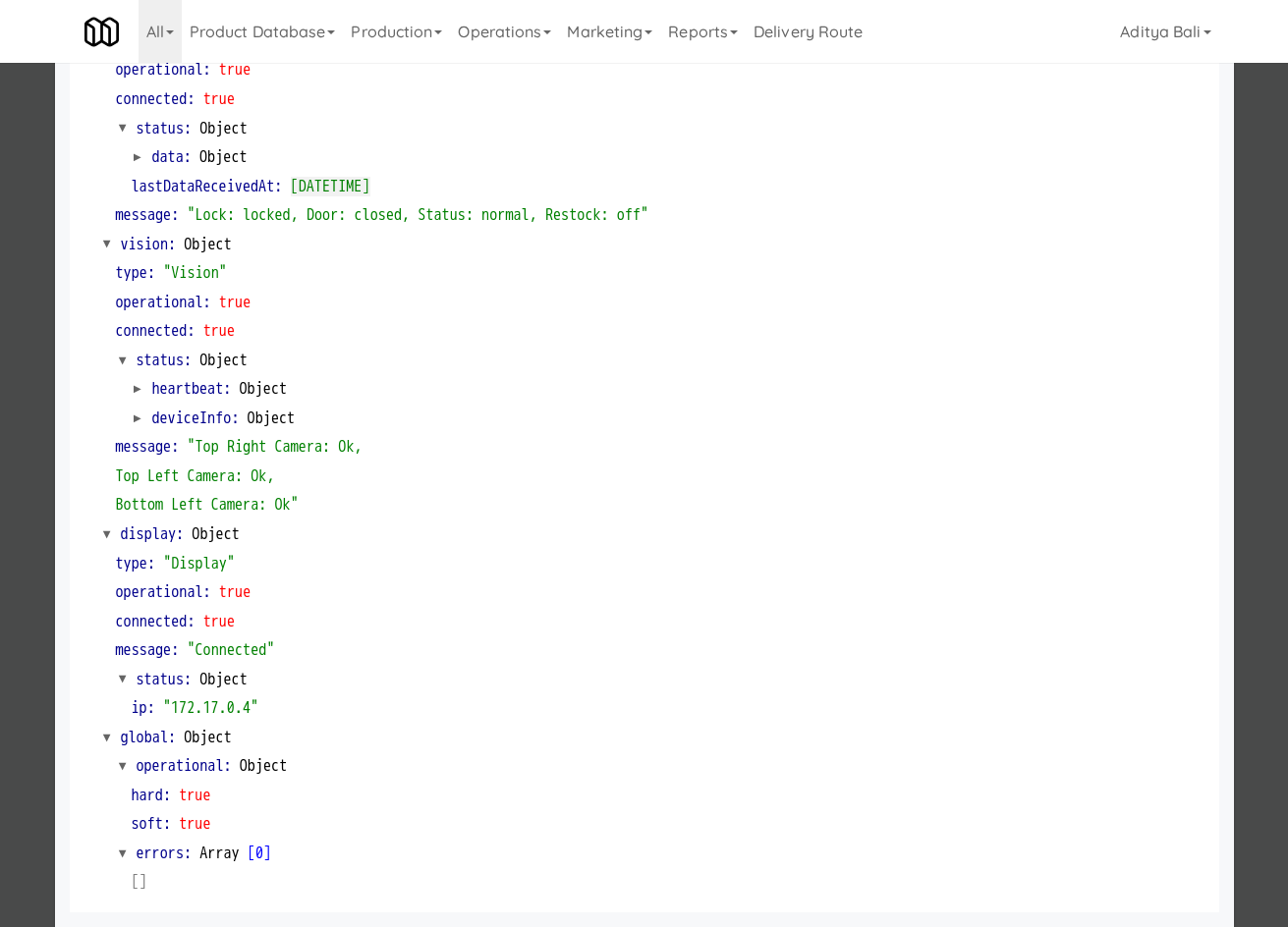 click at bounding box center [644, 464] 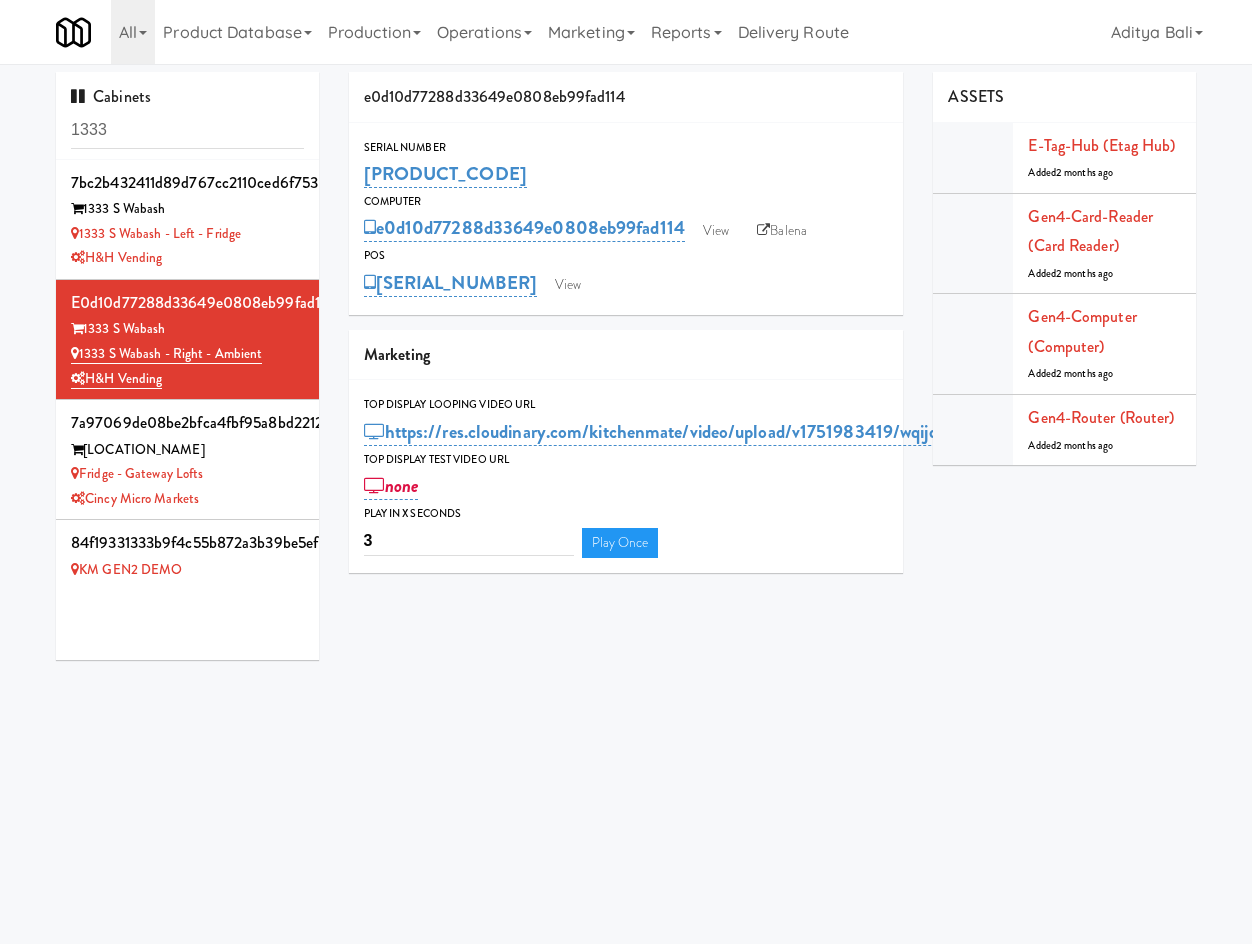 click on "Okay Okay Select date:
previous
2025-Aug
next
Su Mo Tu We Th Fr Sa
27 28 29 30 31 1 2
3 4 5 6 7 8 9
10 11 12 13 14 15 16
17 18 19 20 21 22 23
24 25 26 27 28 29 30
31 1 2 3 4 5 6
Okay Toggle navigation All   901 Smrt Mrkt https://fridge.kitchenmate.com/?operator_id=142   9518002 Canada https://fridge.kitchenmate.com/?operator_id=259   A&A Vending https://fridge.kitchenmate.com/?operator_id=450   AA Vending https://fridge.kitchenmate.com/?operator_id=374   Abrom Vending https://fridge.kitchenmate.com/?operator_id=294   Access Amenities https://fridge.kitchenmate.com/?operator_id=194   Ace Plus Vending https://fridge.kitchenmate.com/?operator_id=300   ADN Vending" at bounding box center (626, 536) 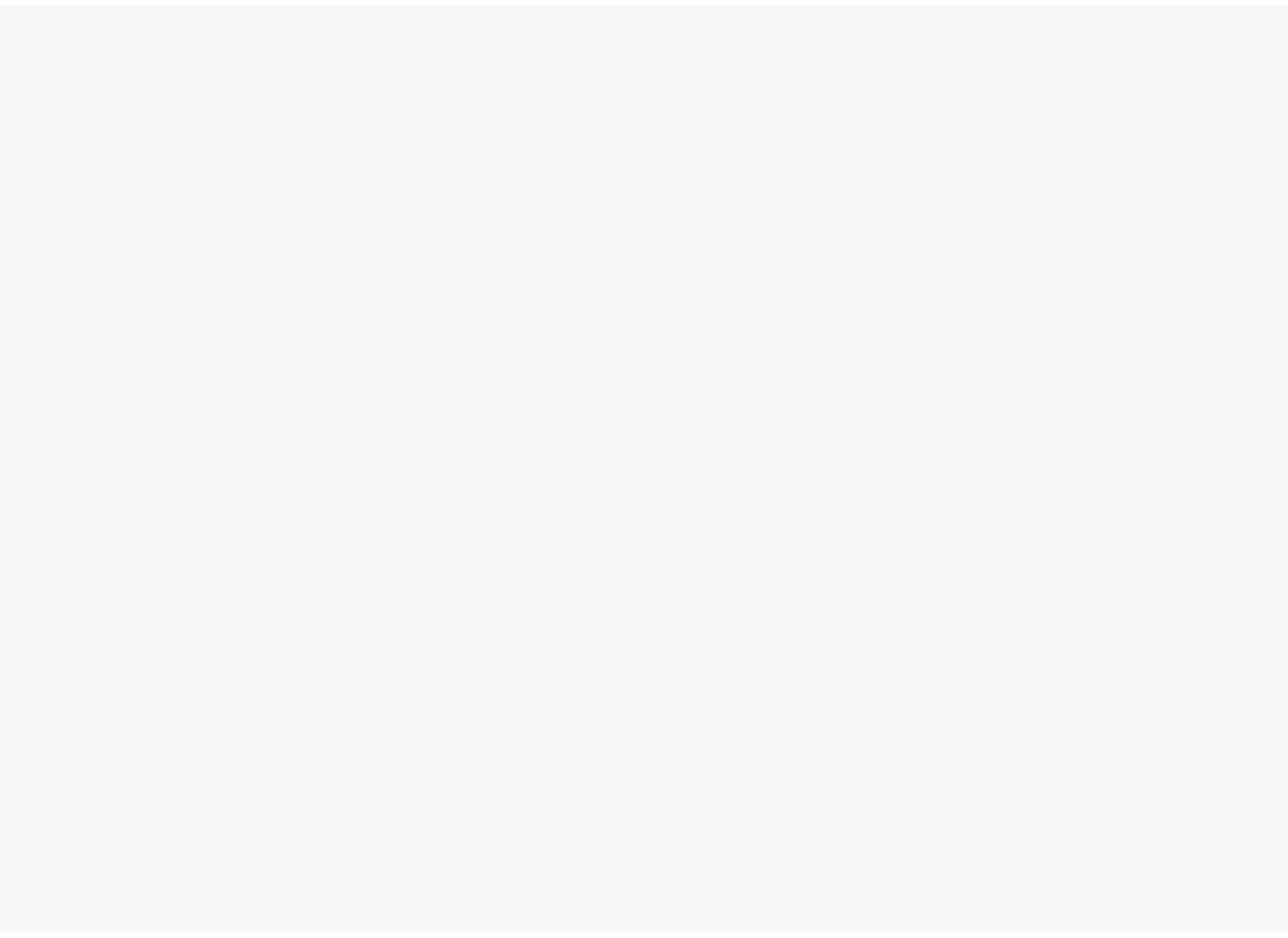 scroll, scrollTop: 0, scrollLeft: 0, axis: both 